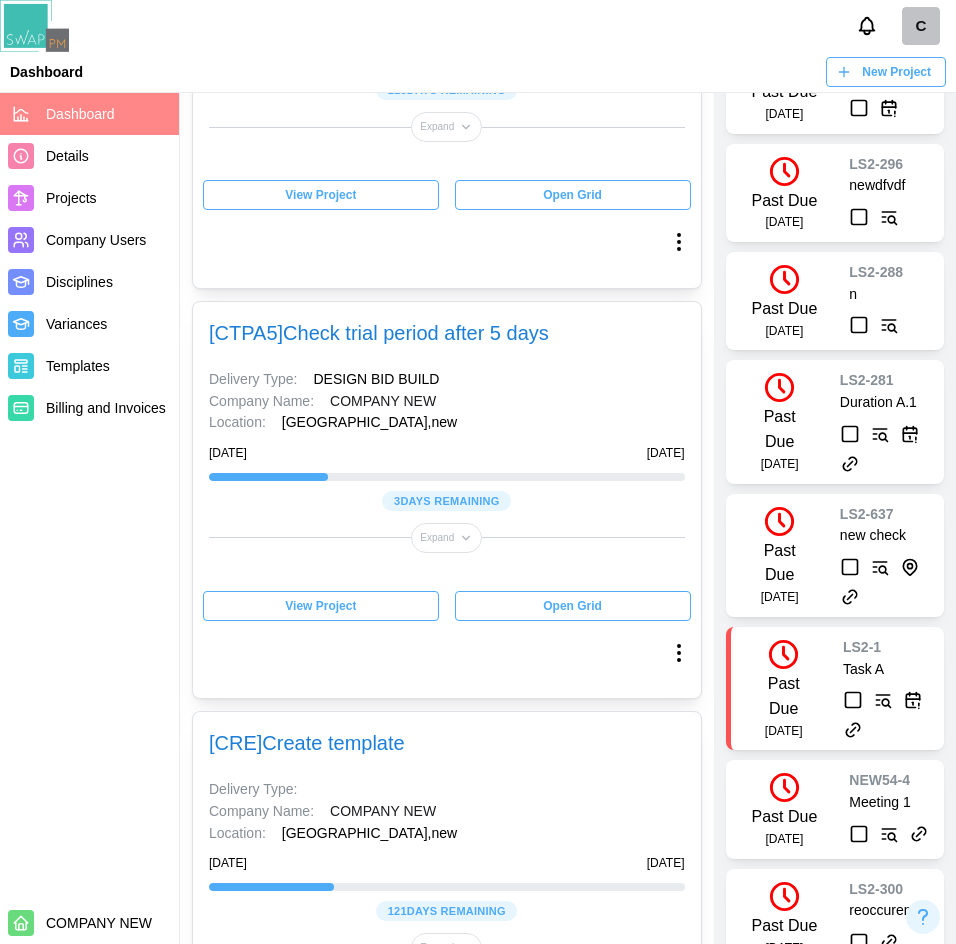 scroll, scrollTop: 4500, scrollLeft: 0, axis: vertical 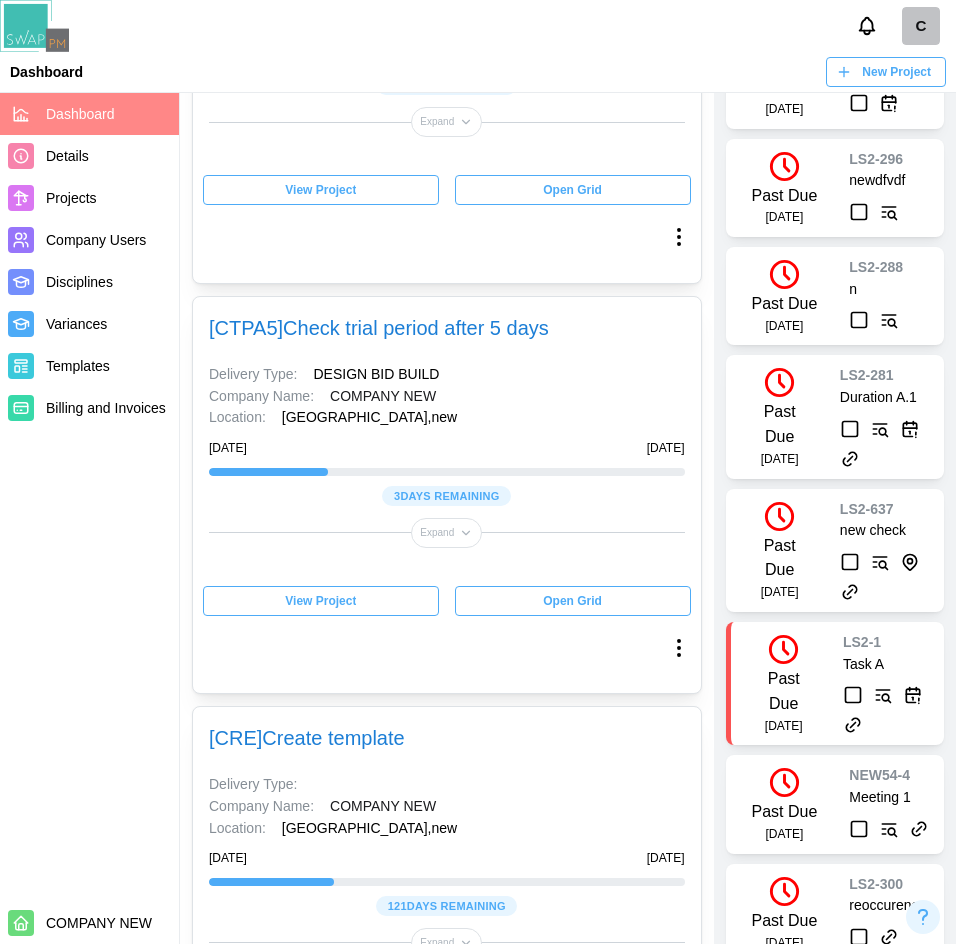 click on "View Project" at bounding box center [321, 601] 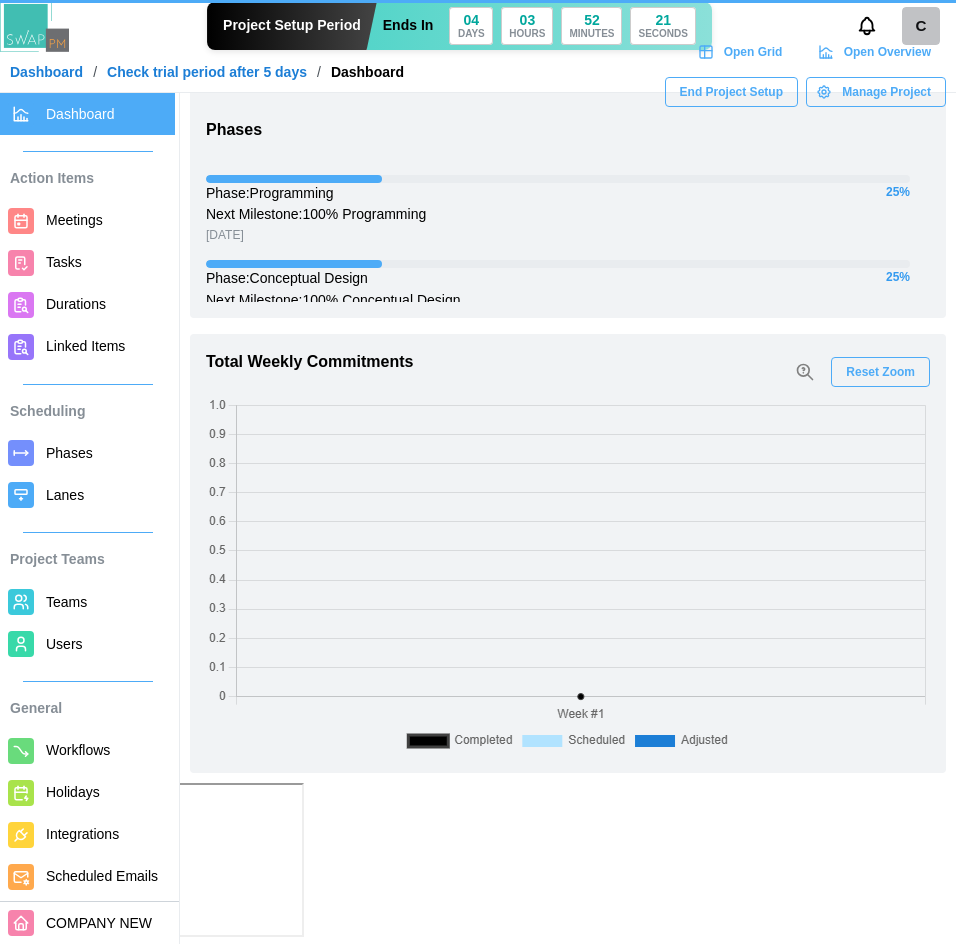 scroll, scrollTop: 0, scrollLeft: 0, axis: both 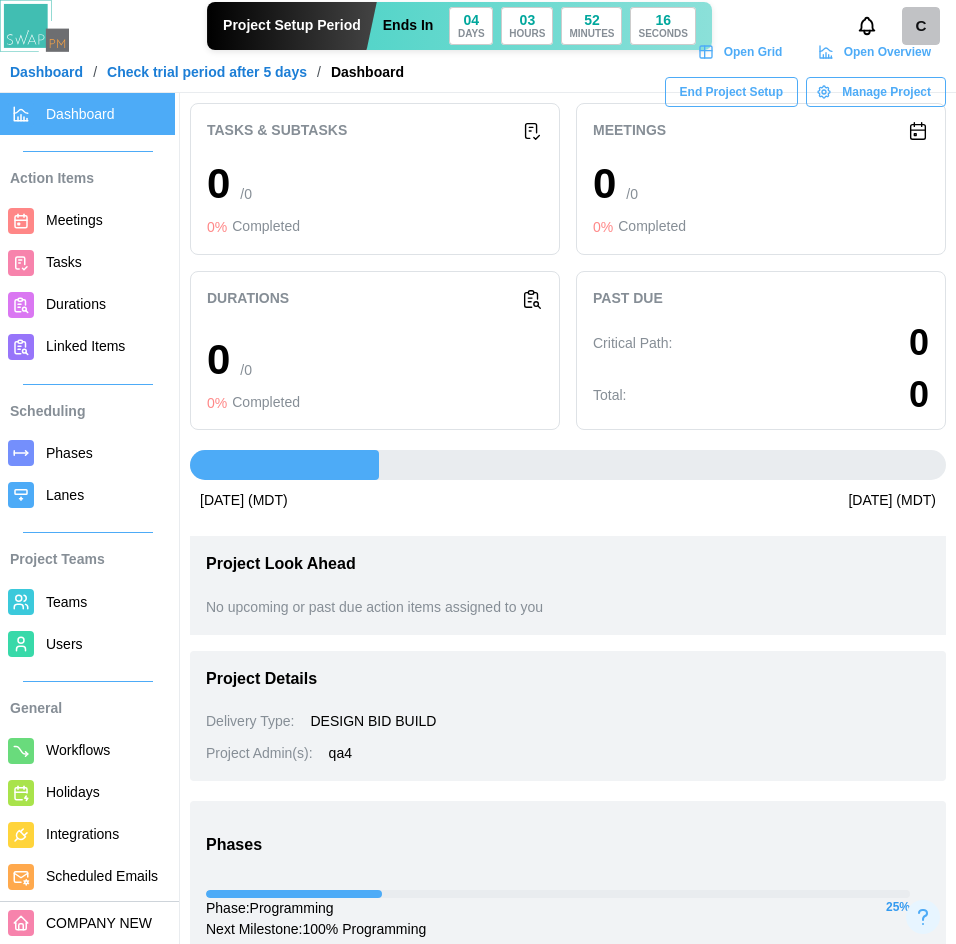 click on "Dashboard" at bounding box center [46, 72] 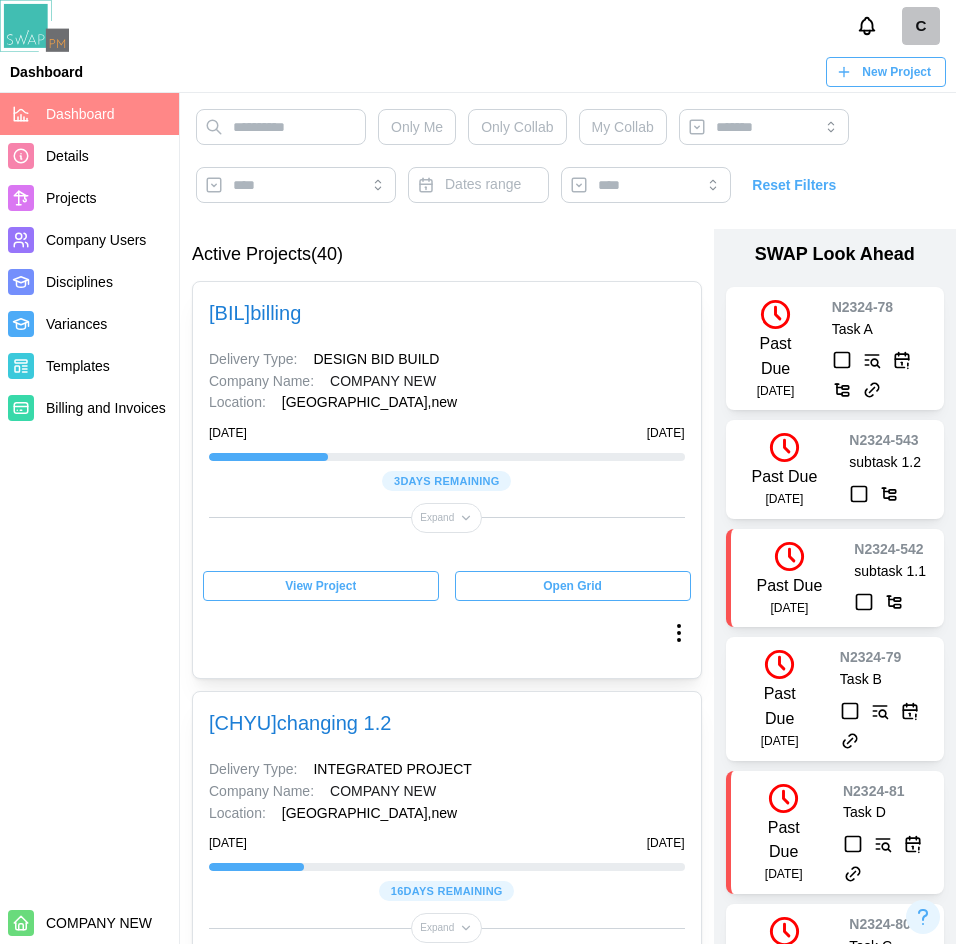 click on "Projects" at bounding box center [89, 198] 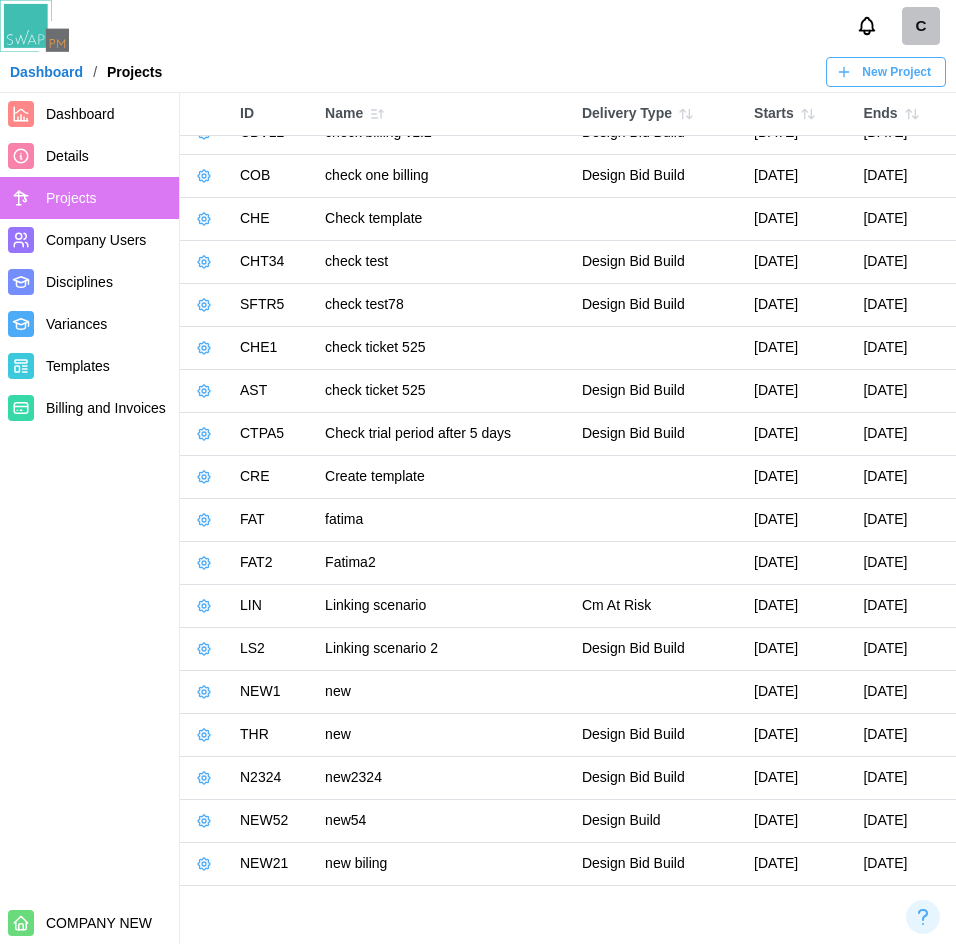 scroll, scrollTop: 327, scrollLeft: 0, axis: vertical 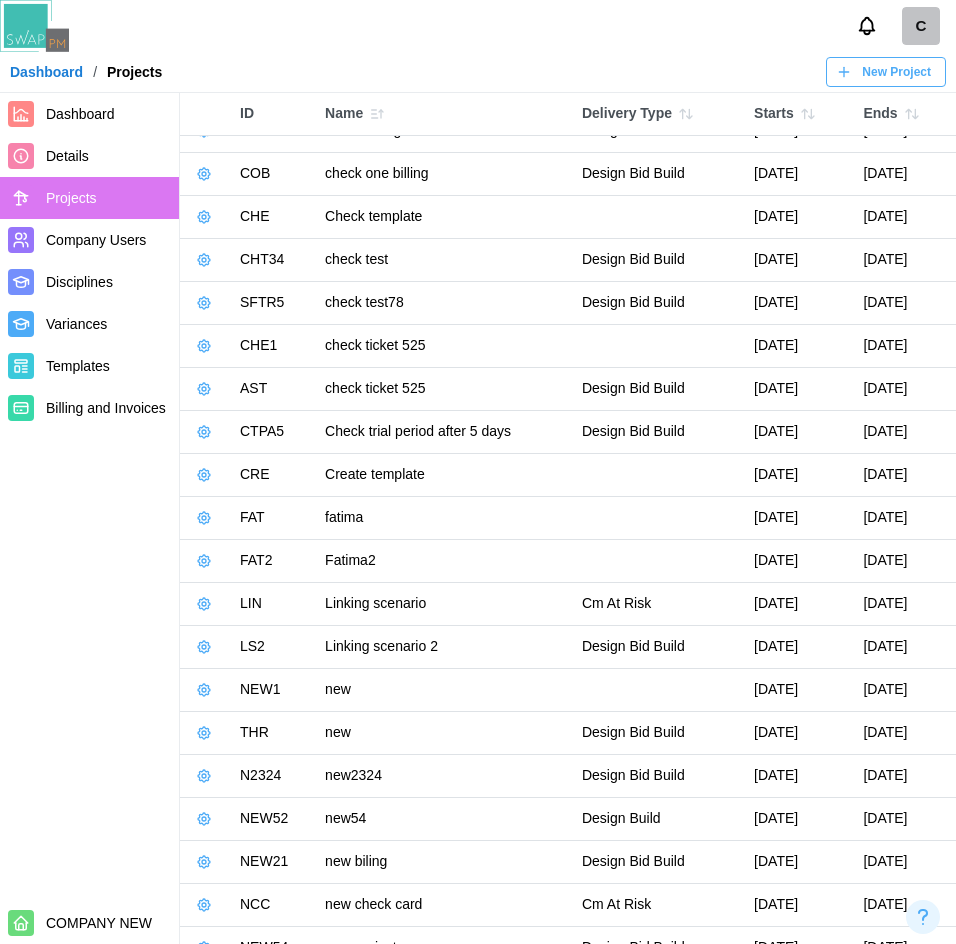 click 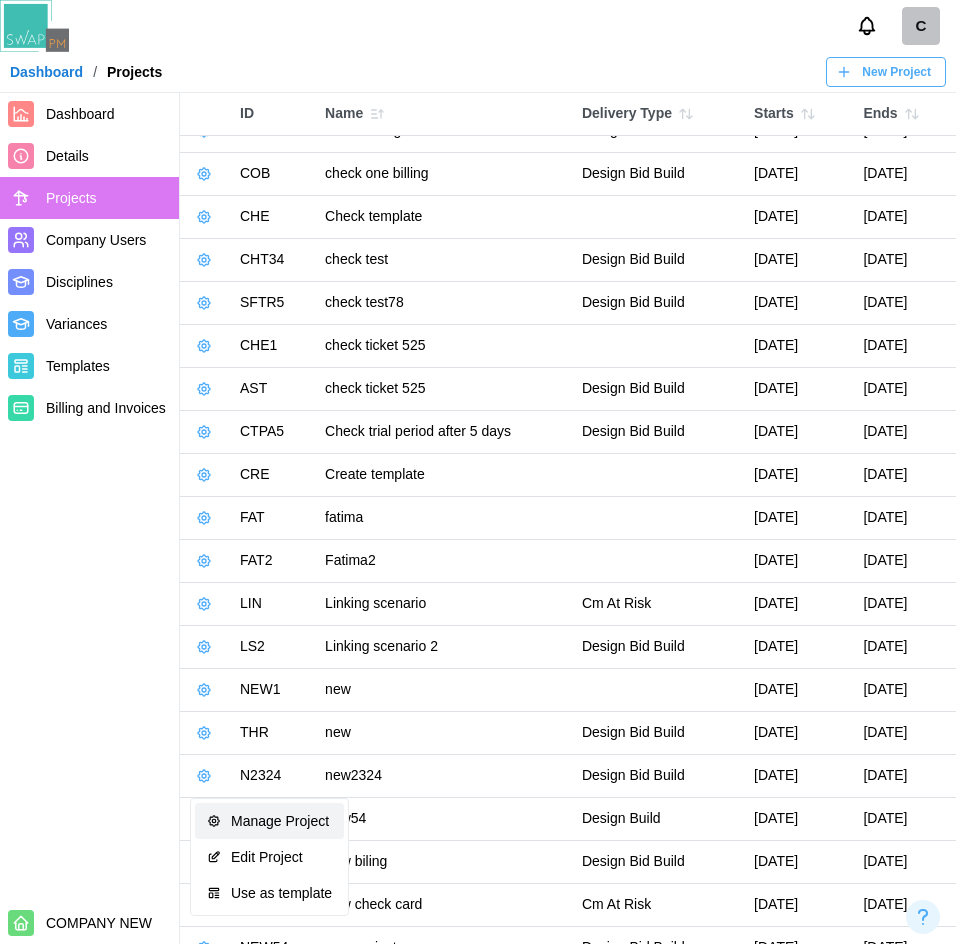 click on "Manage Project" at bounding box center [269, 821] 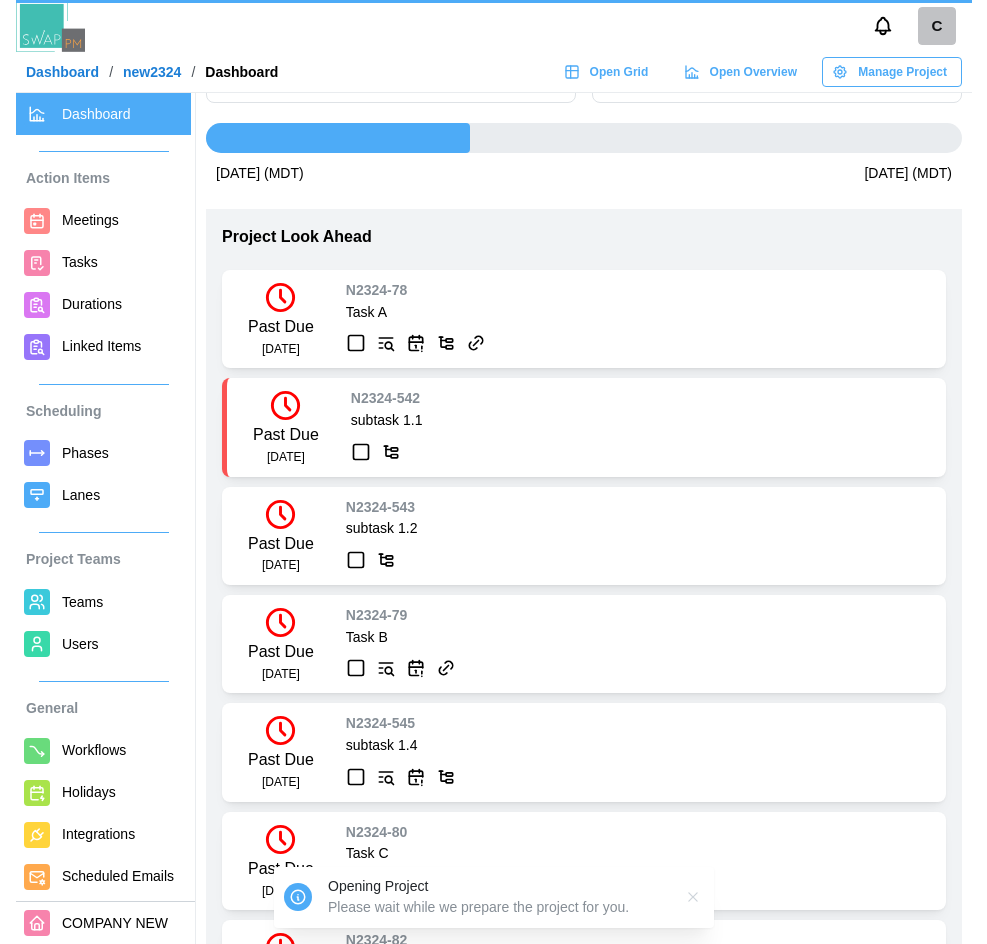 scroll, scrollTop: 0, scrollLeft: 0, axis: both 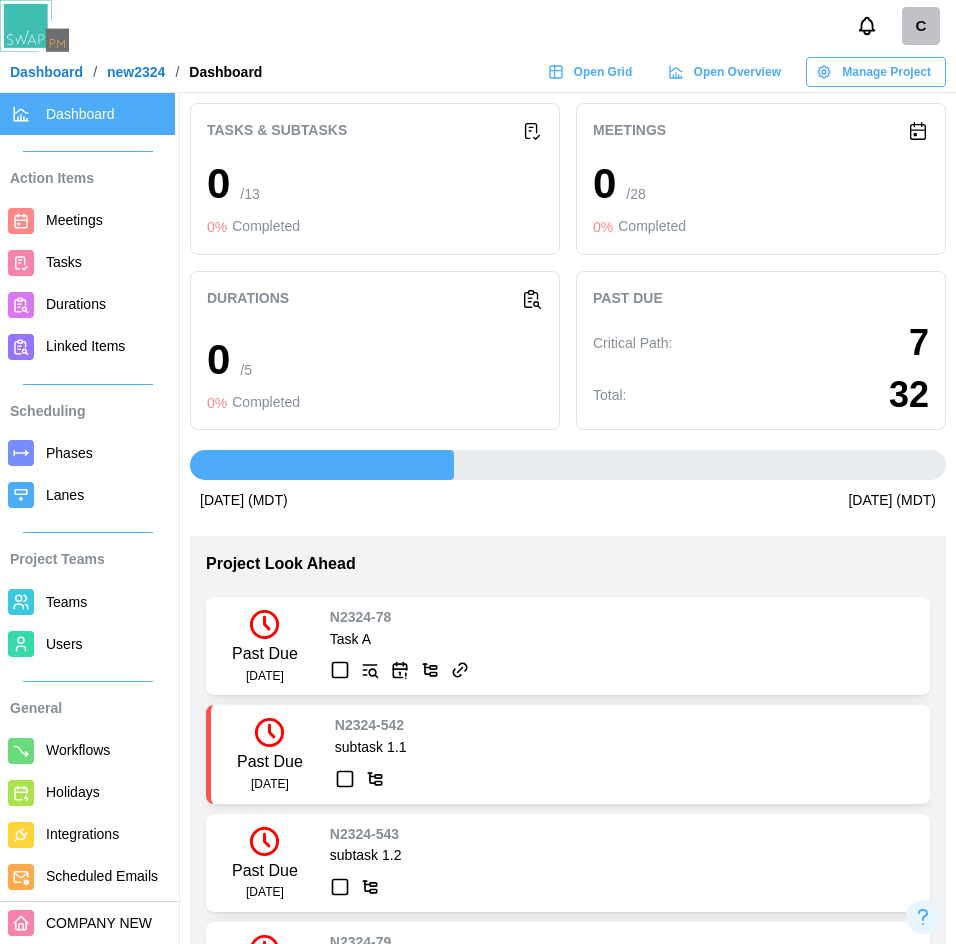 click on "Open Grid" at bounding box center [603, 72] 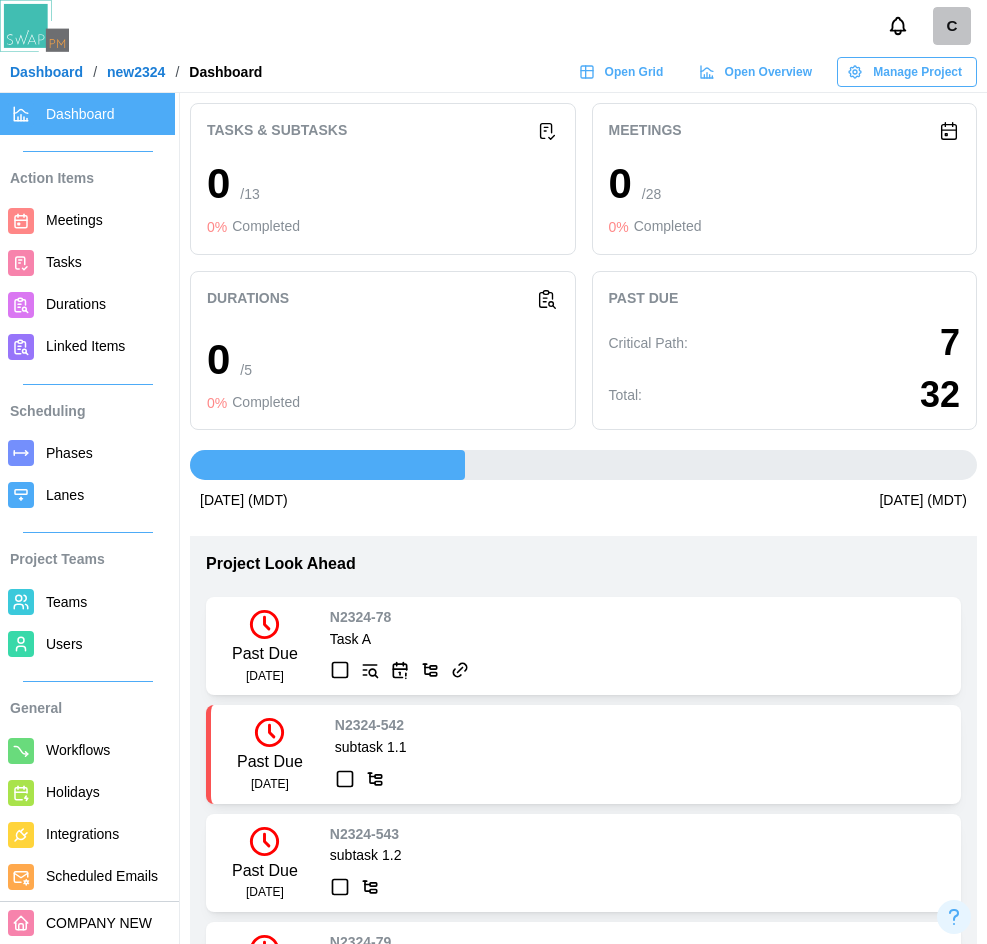 click on "[DATE] (MDT) [DATE] (MDT)" at bounding box center [583, 501] 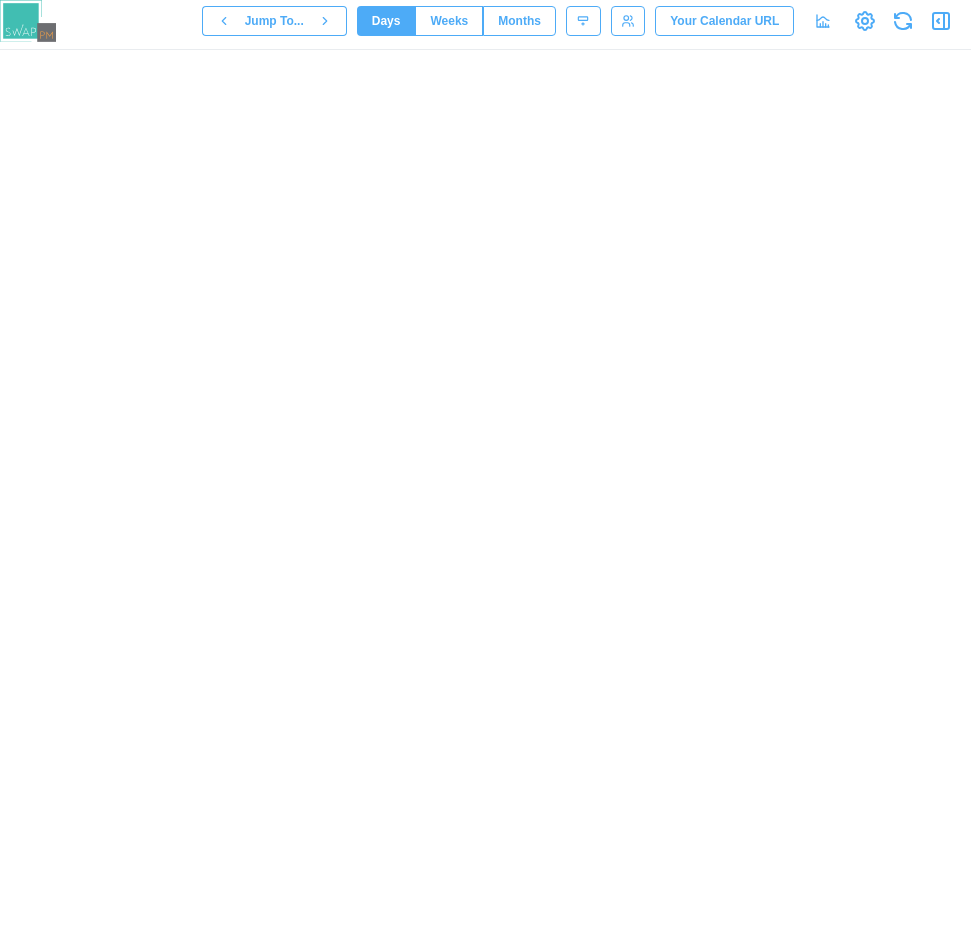 scroll, scrollTop: 0, scrollLeft: 0, axis: both 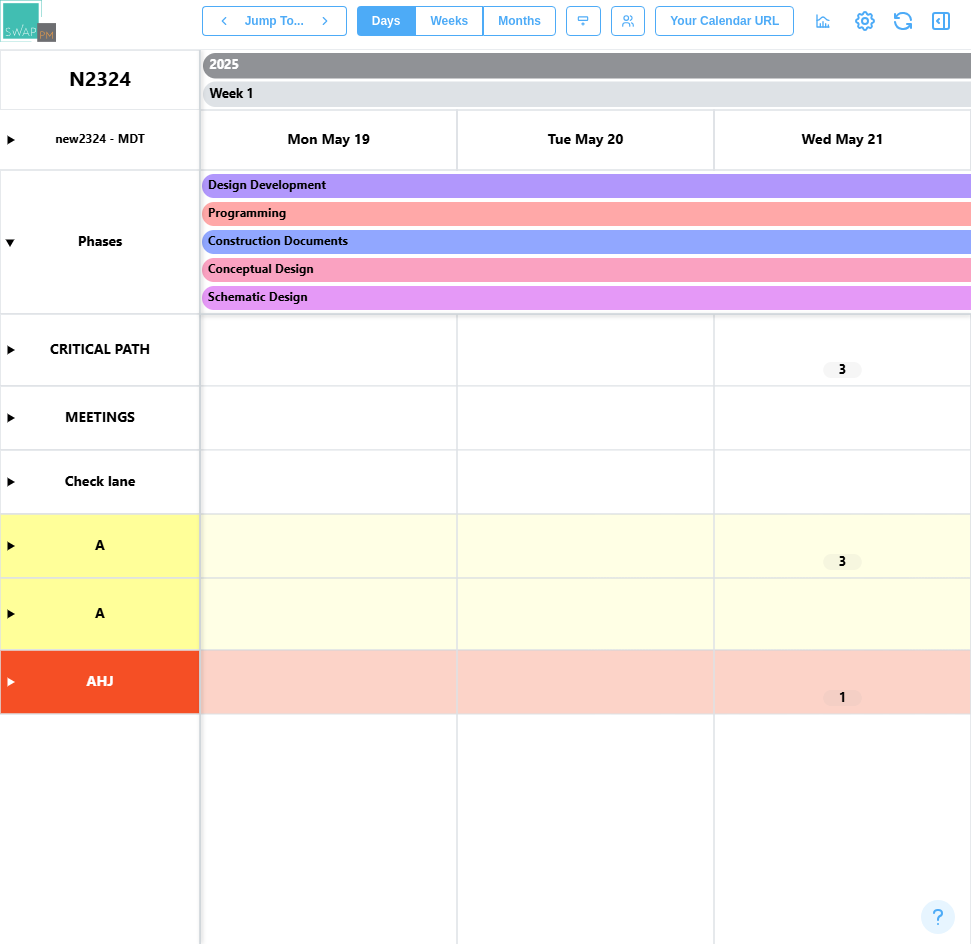 click 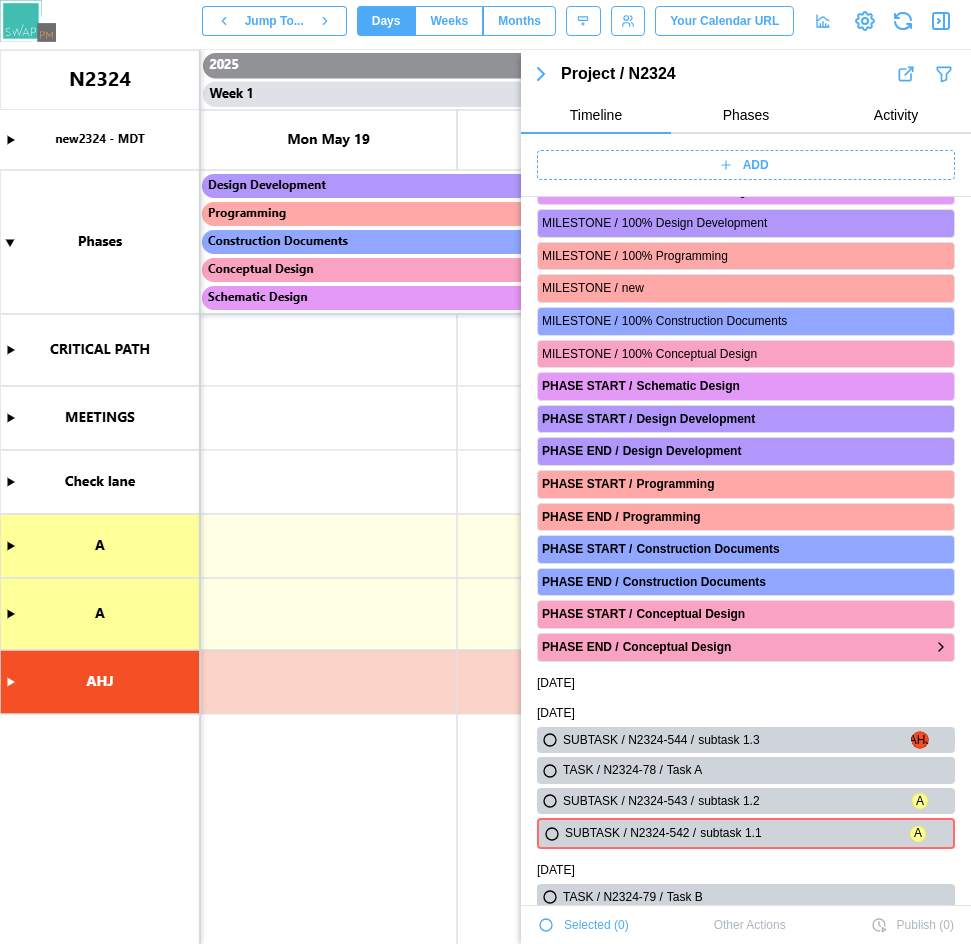 scroll, scrollTop: 100, scrollLeft: 0, axis: vertical 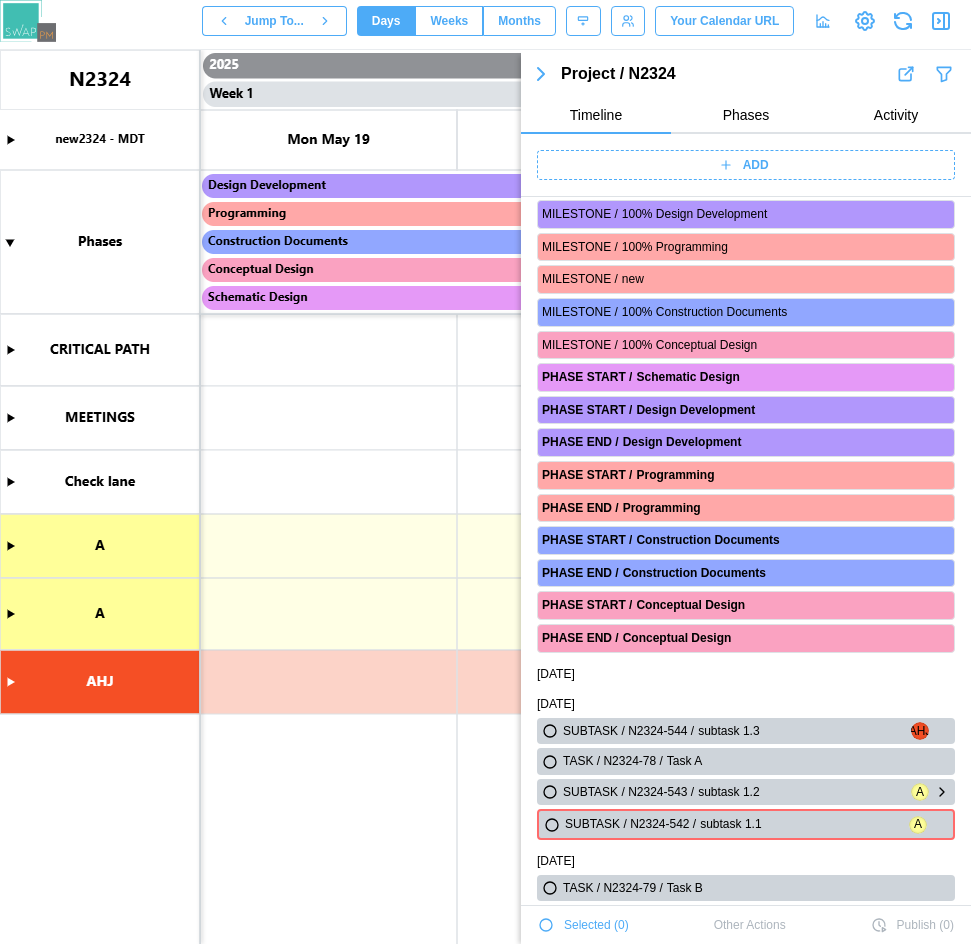 click 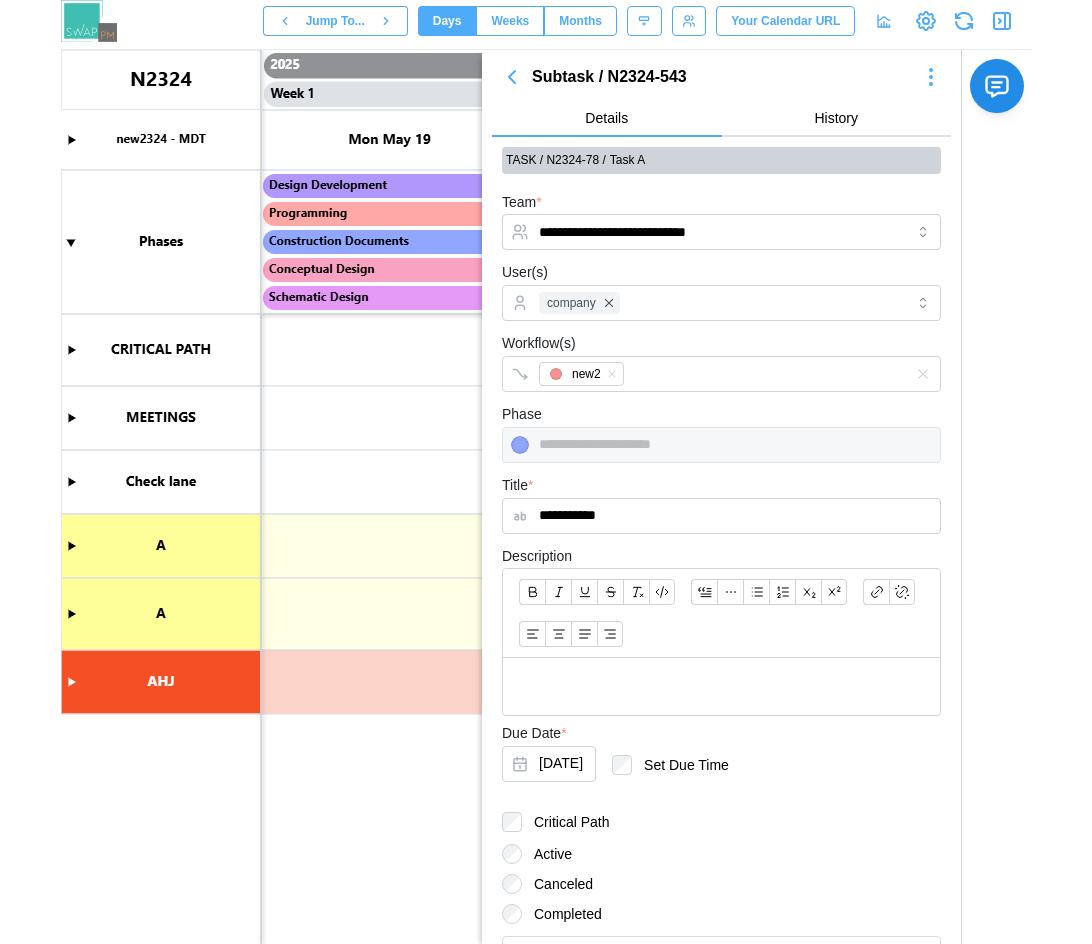 scroll, scrollTop: 0, scrollLeft: 0, axis: both 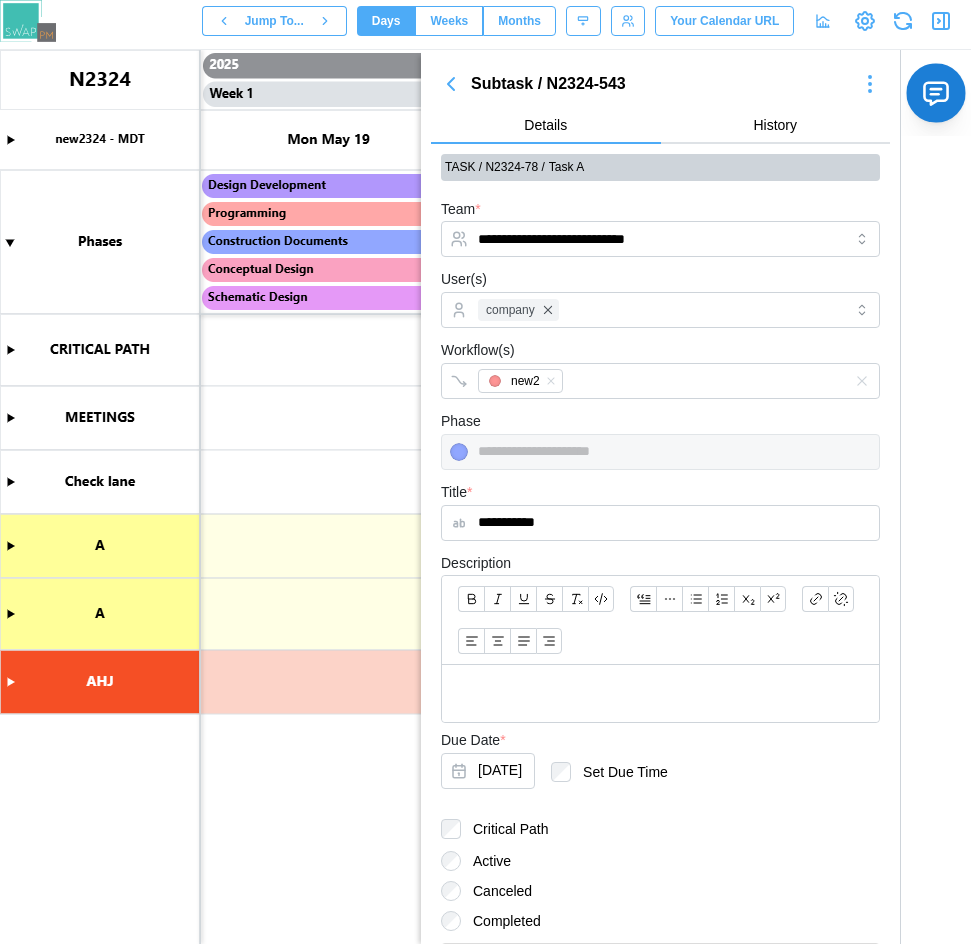 click 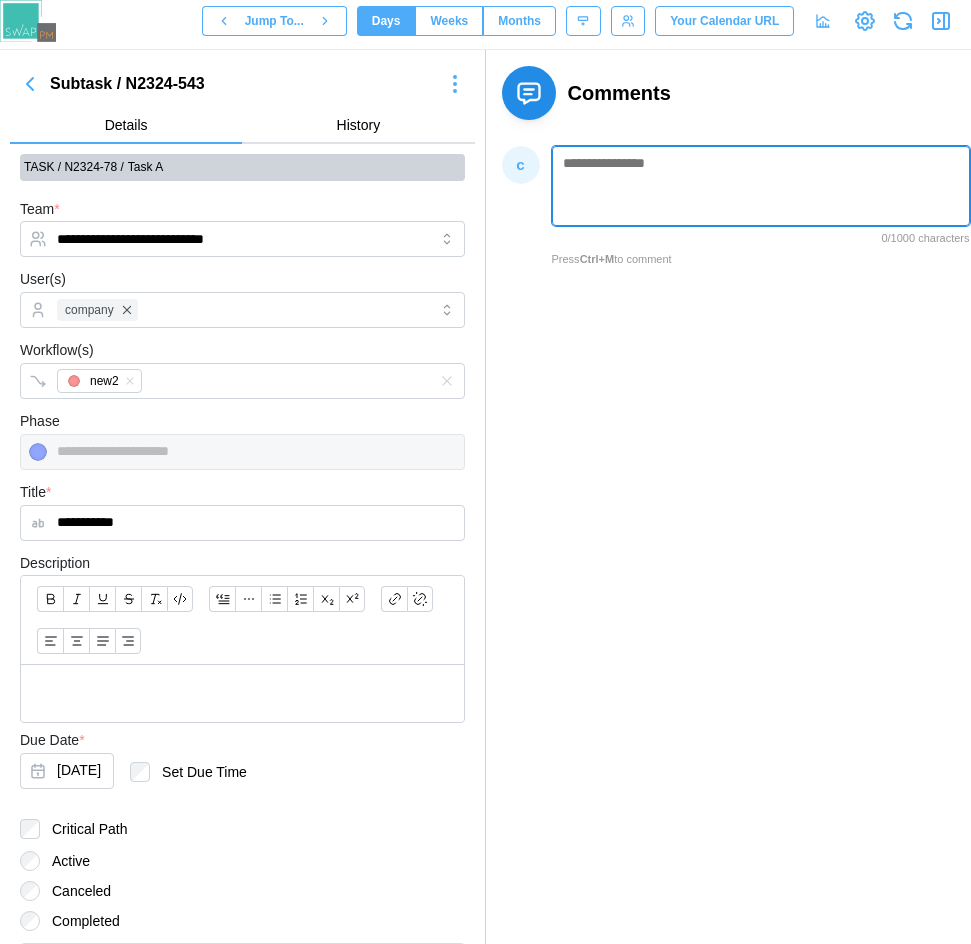 click at bounding box center (761, 186) 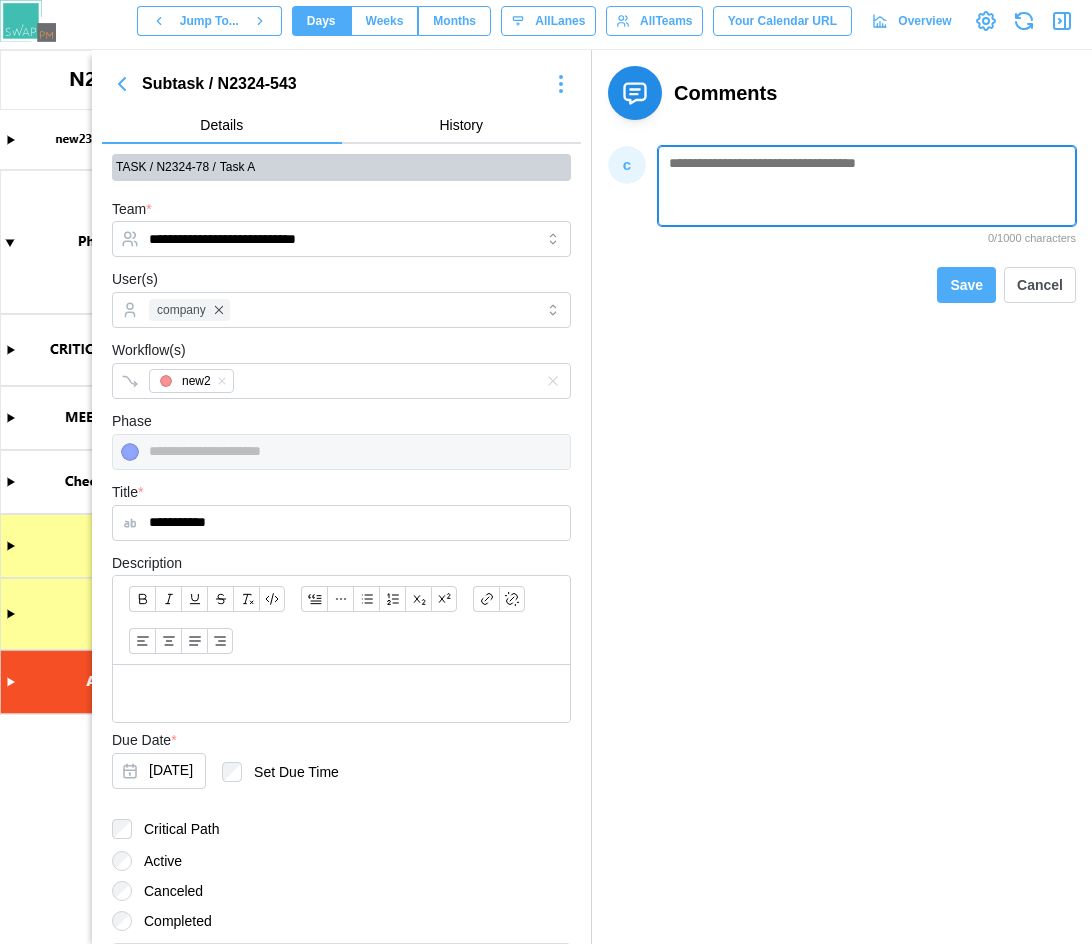 click at bounding box center [867, 186] 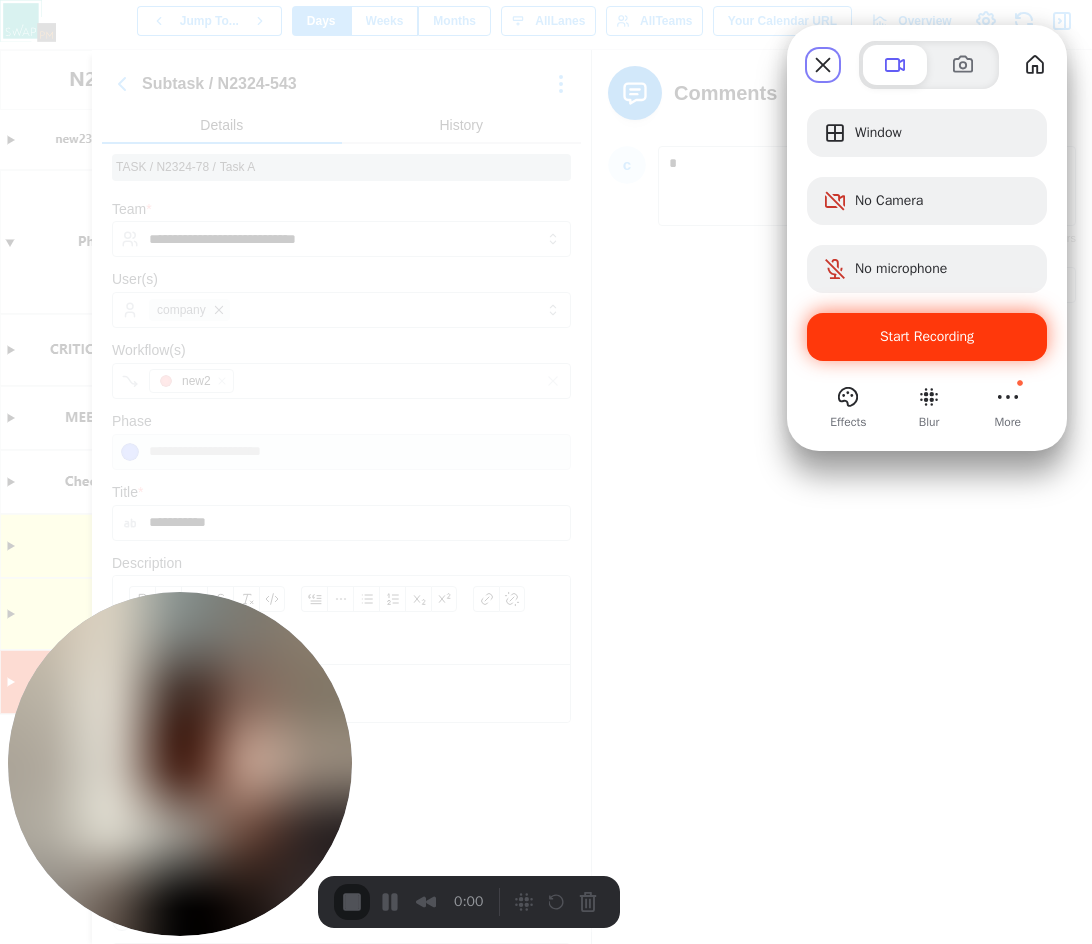 click on "Start Recording" at bounding box center [927, 337] 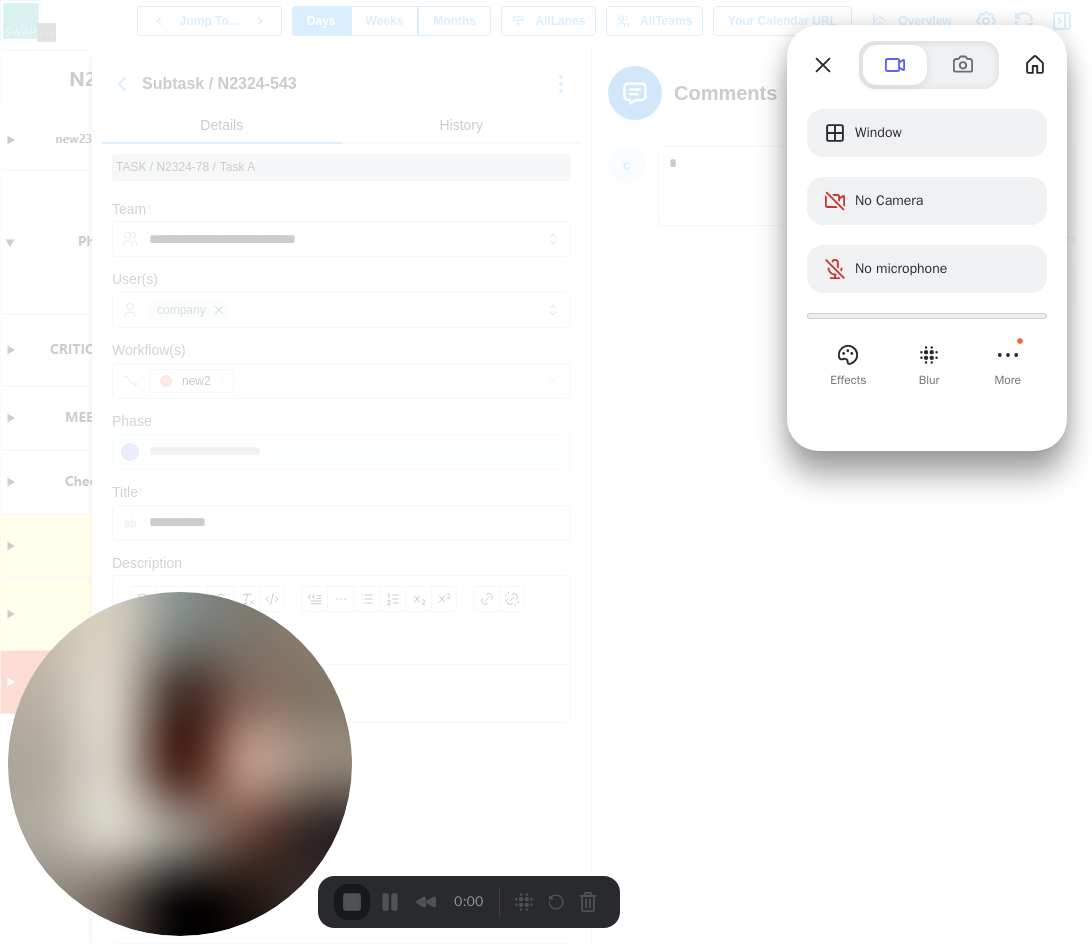 click on "Yes, proceed" at bounding box center (213, 2078) 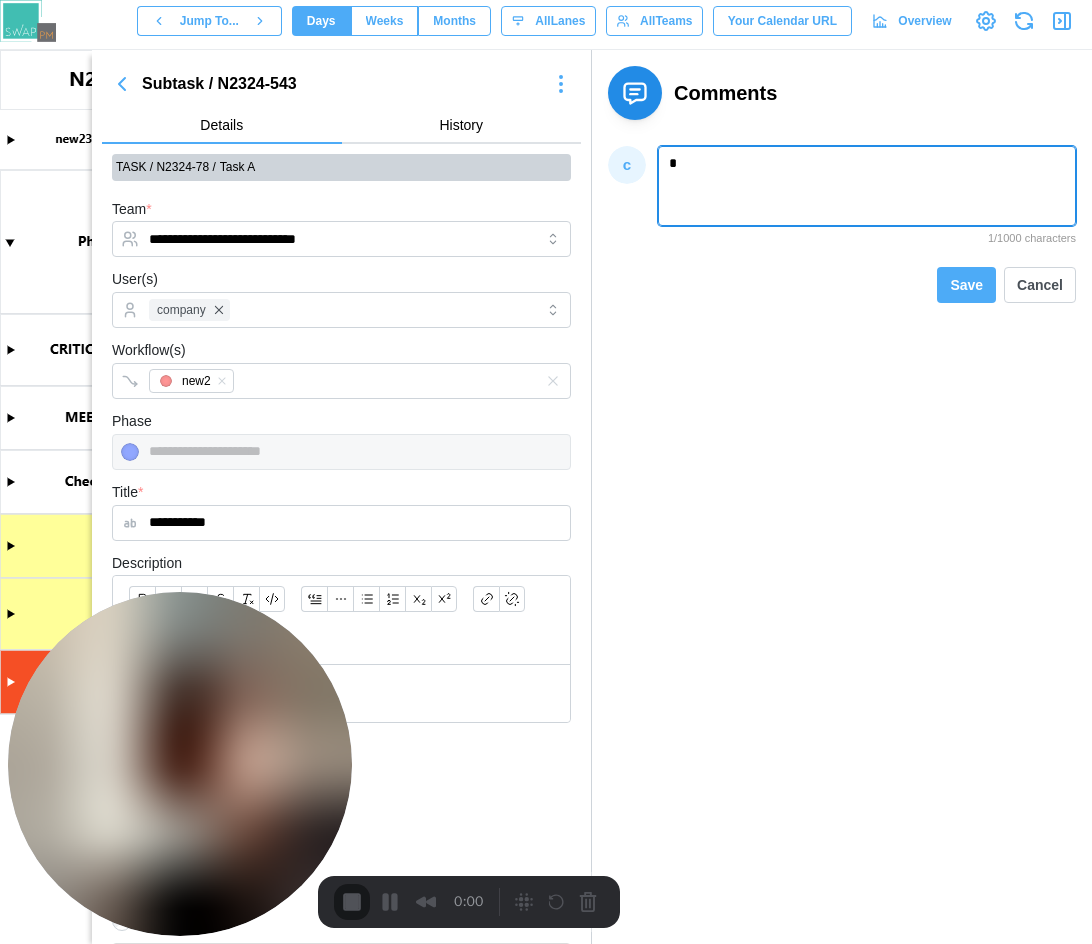 click on "*" at bounding box center (867, 186) 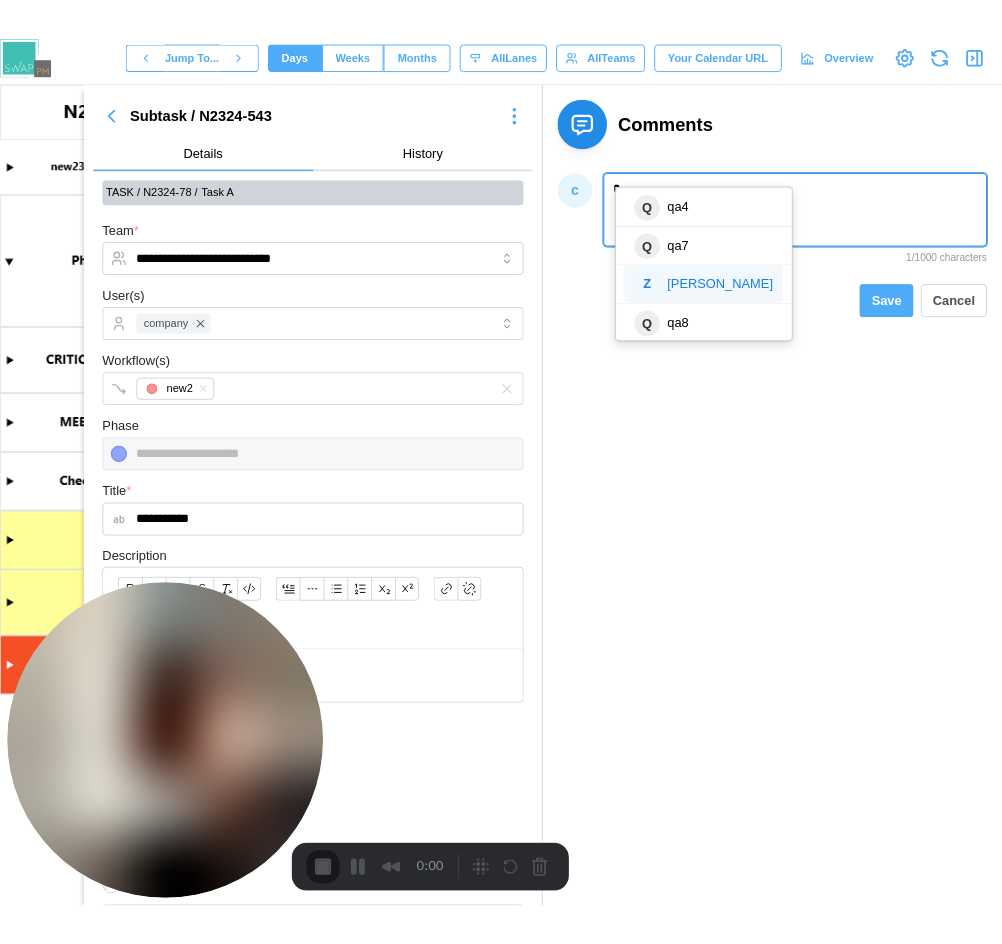 scroll, scrollTop: 100, scrollLeft: 0, axis: vertical 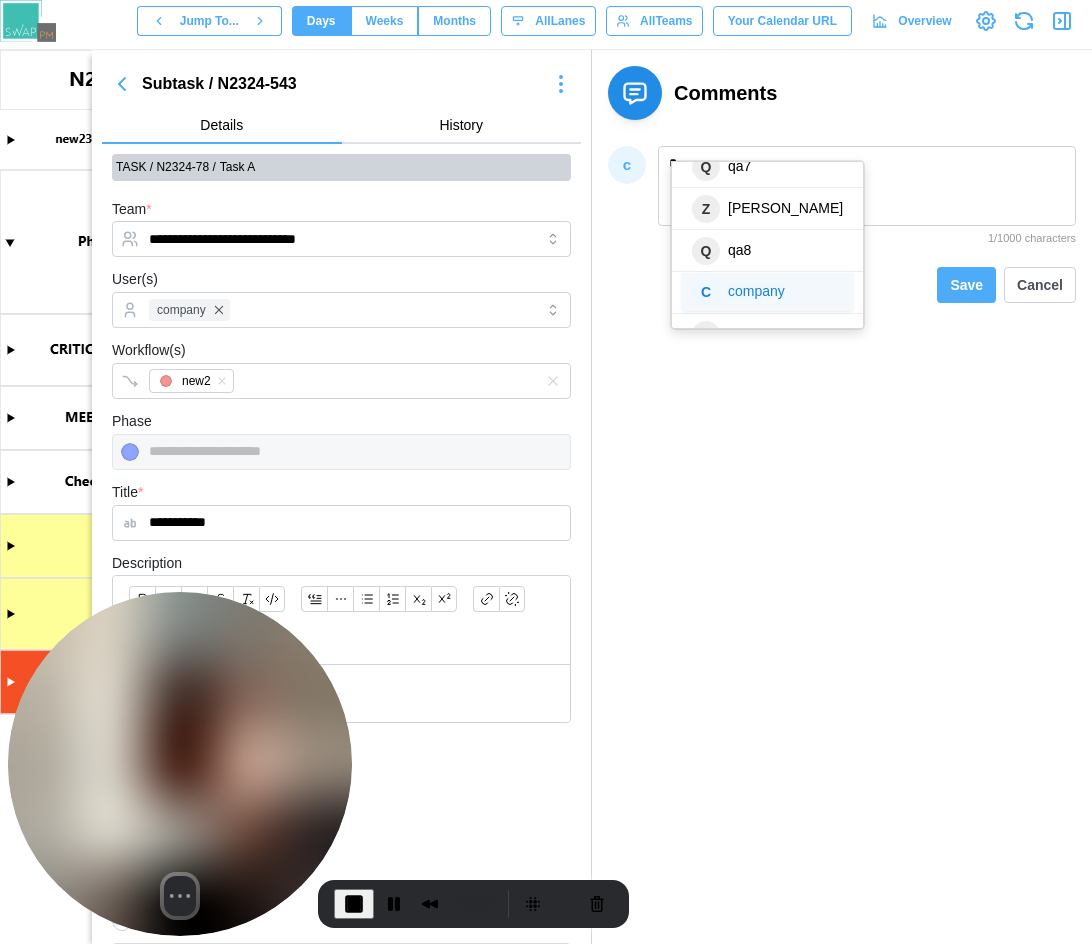 click on "company" at bounding box center (756, 291) 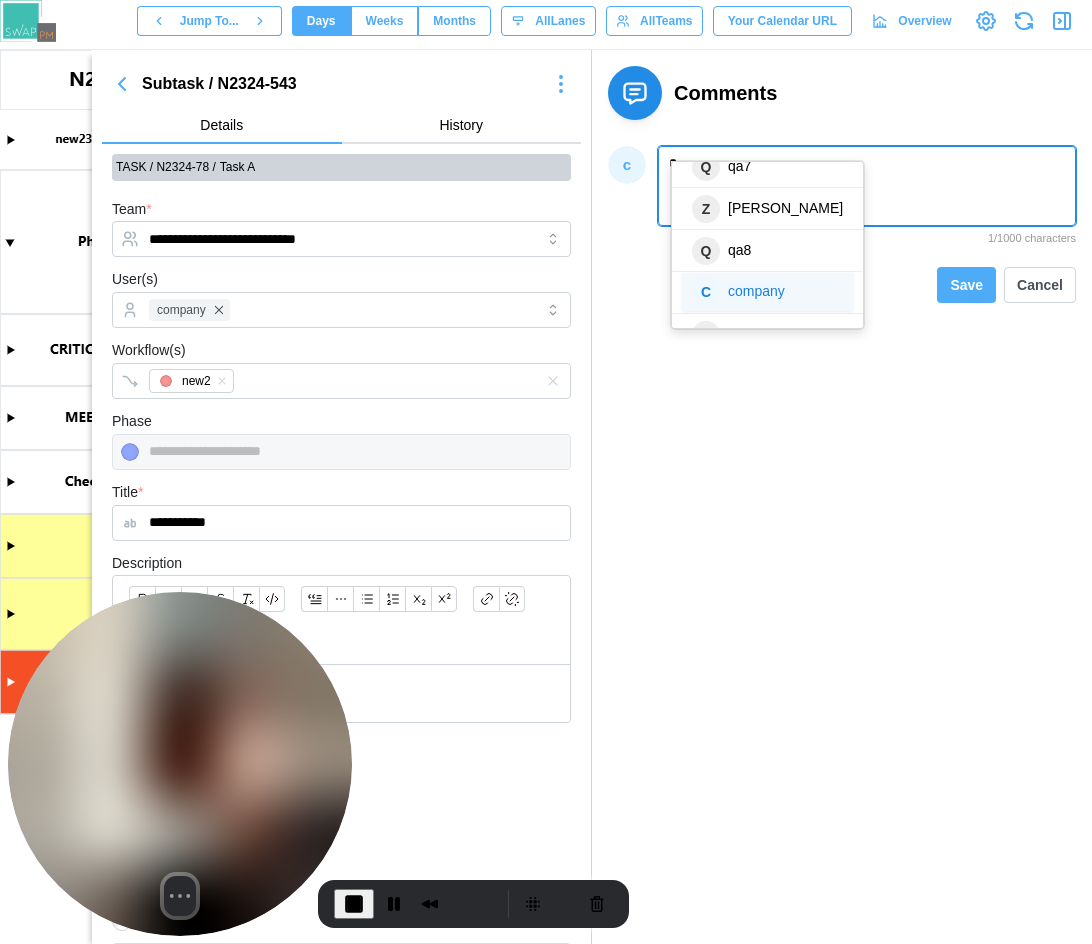 type on "********" 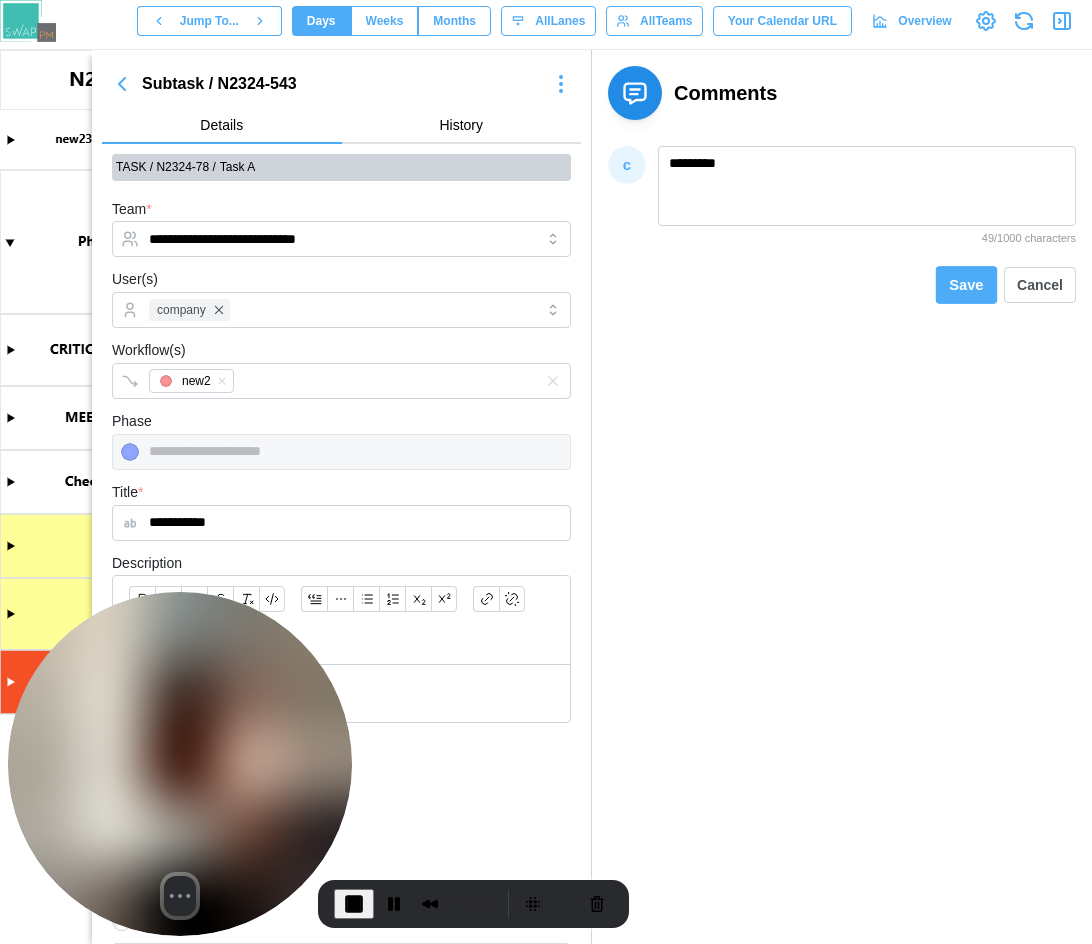 click on "Save" at bounding box center [967, 284] 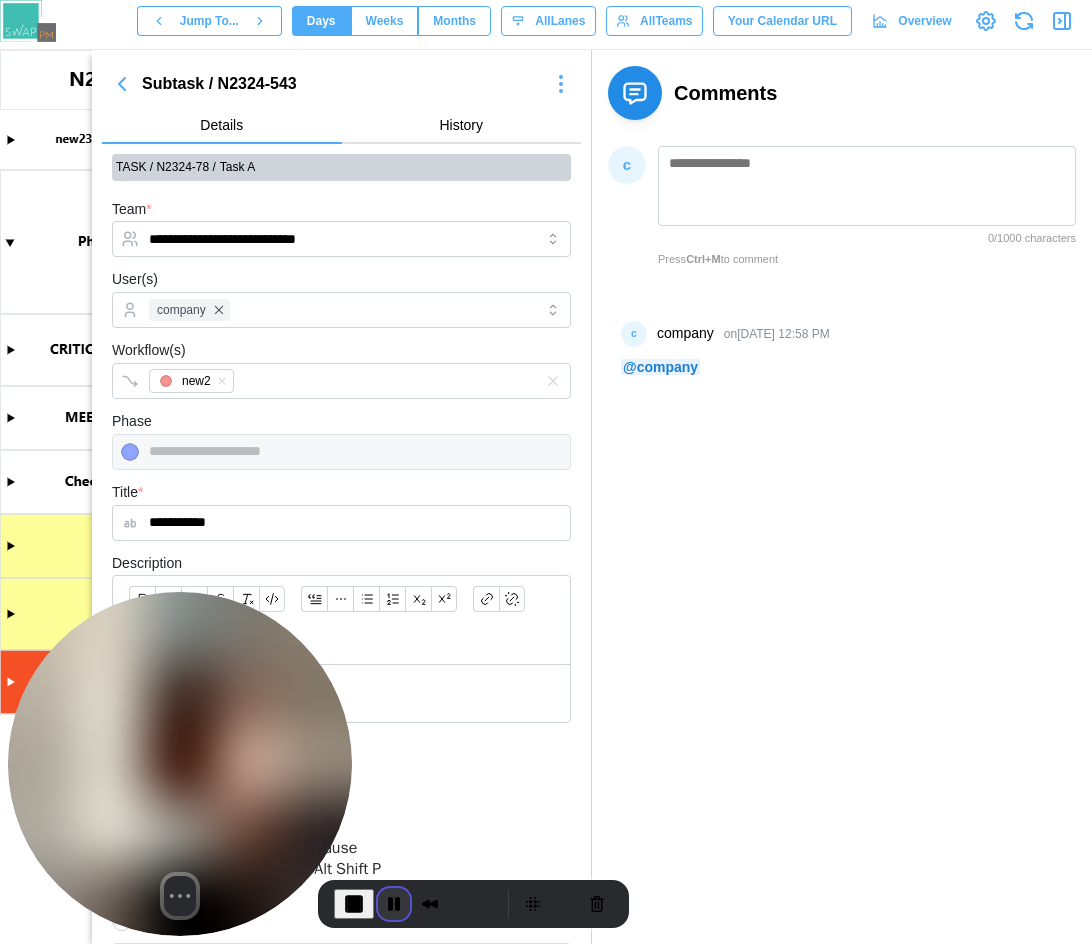 click at bounding box center [394, 904] 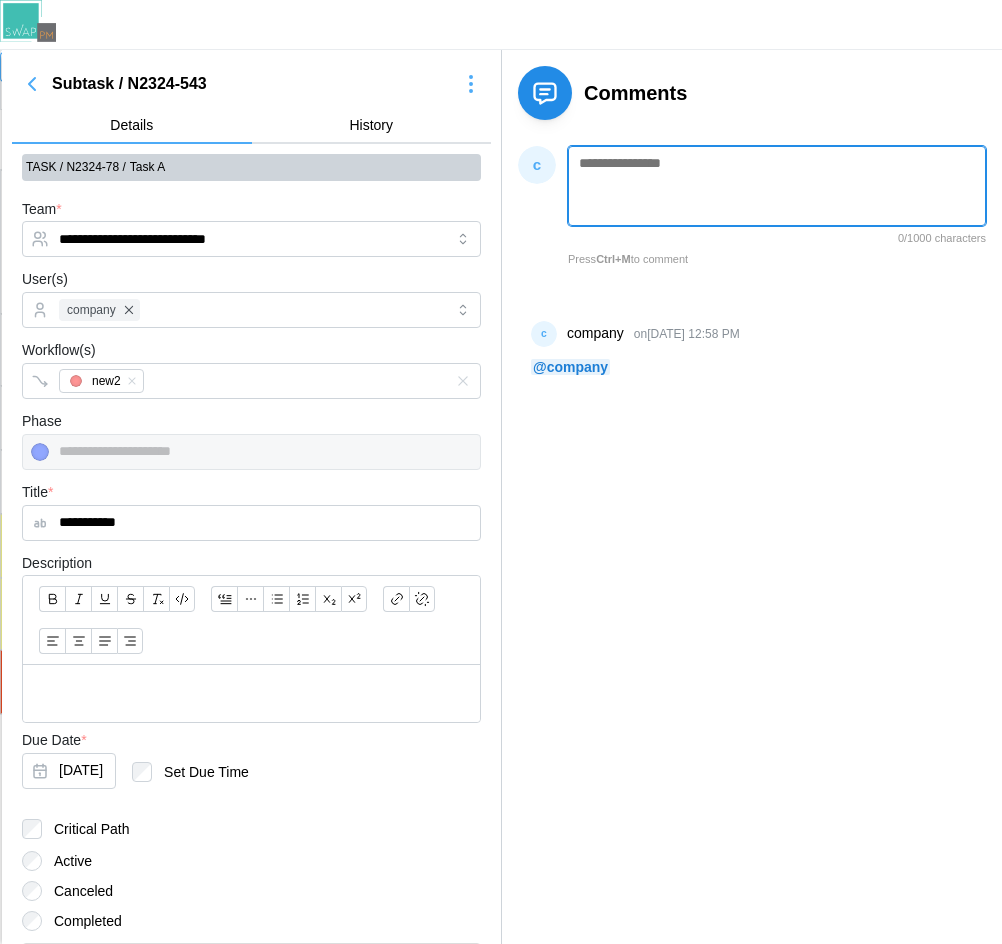click at bounding box center [777, 186] 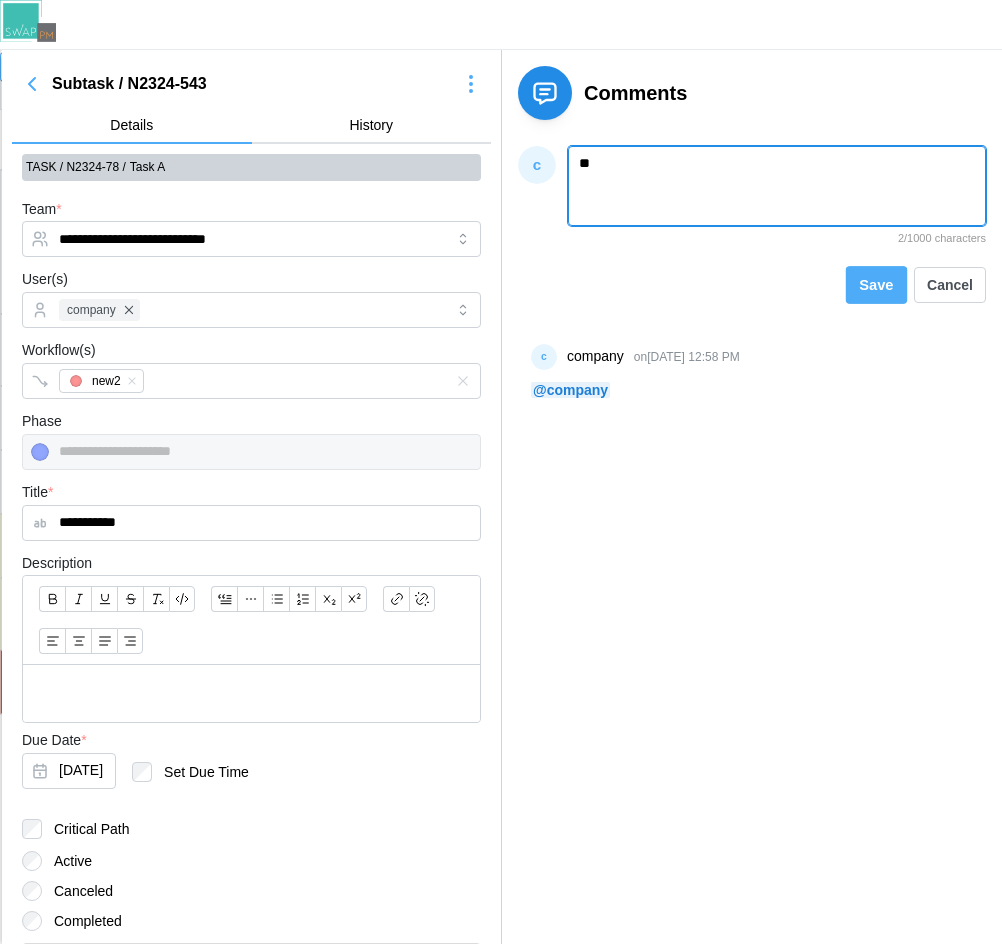 type on "**" 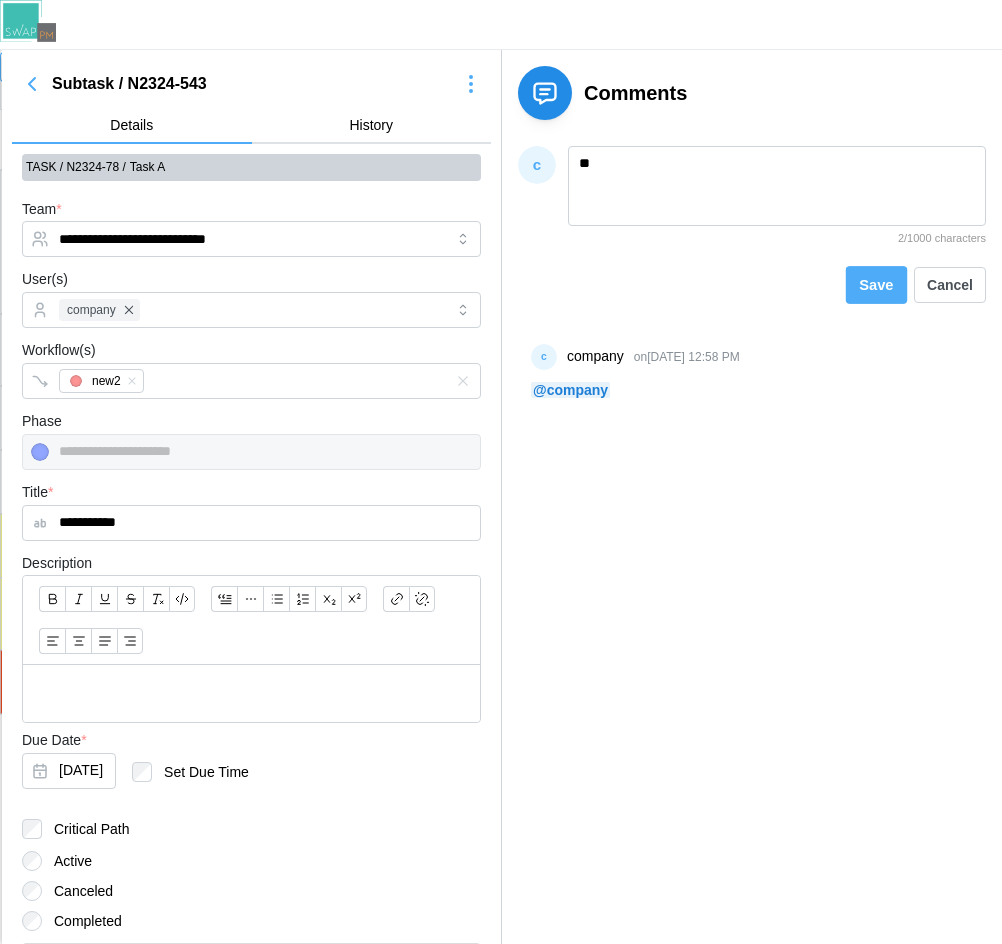 click on "Save" at bounding box center (877, 285) 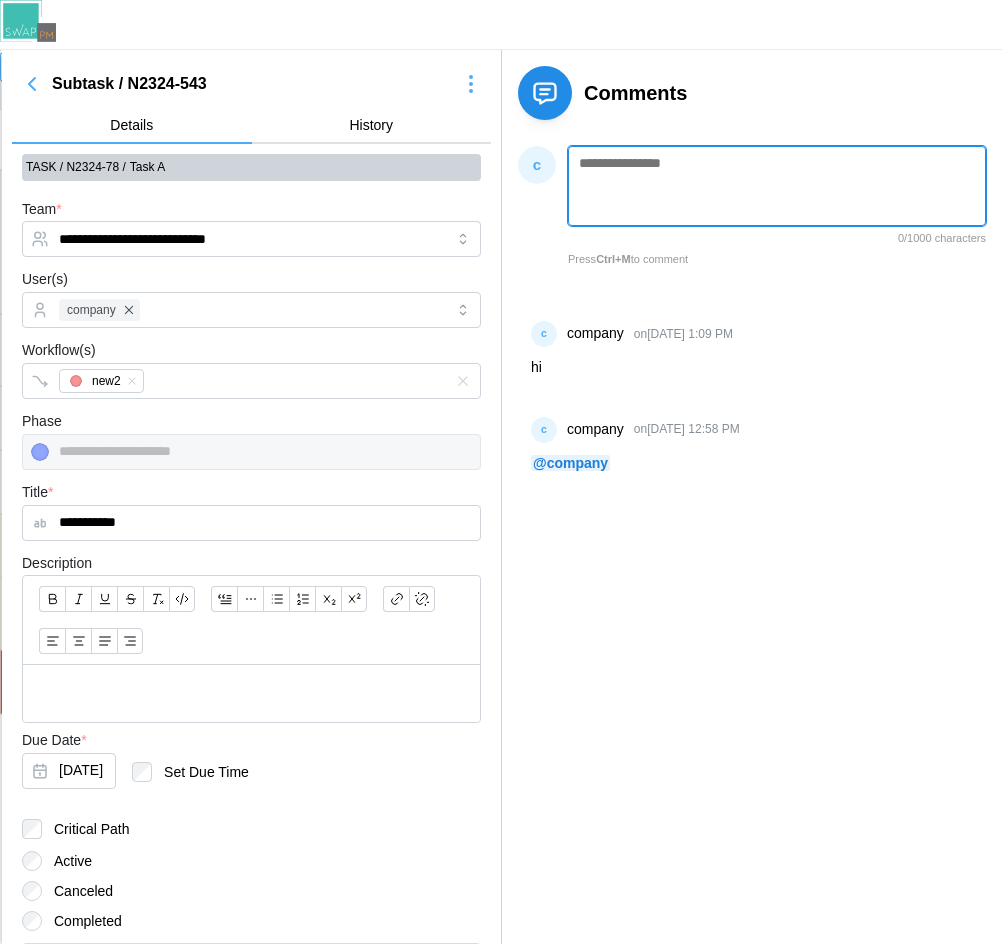 click at bounding box center (777, 186) 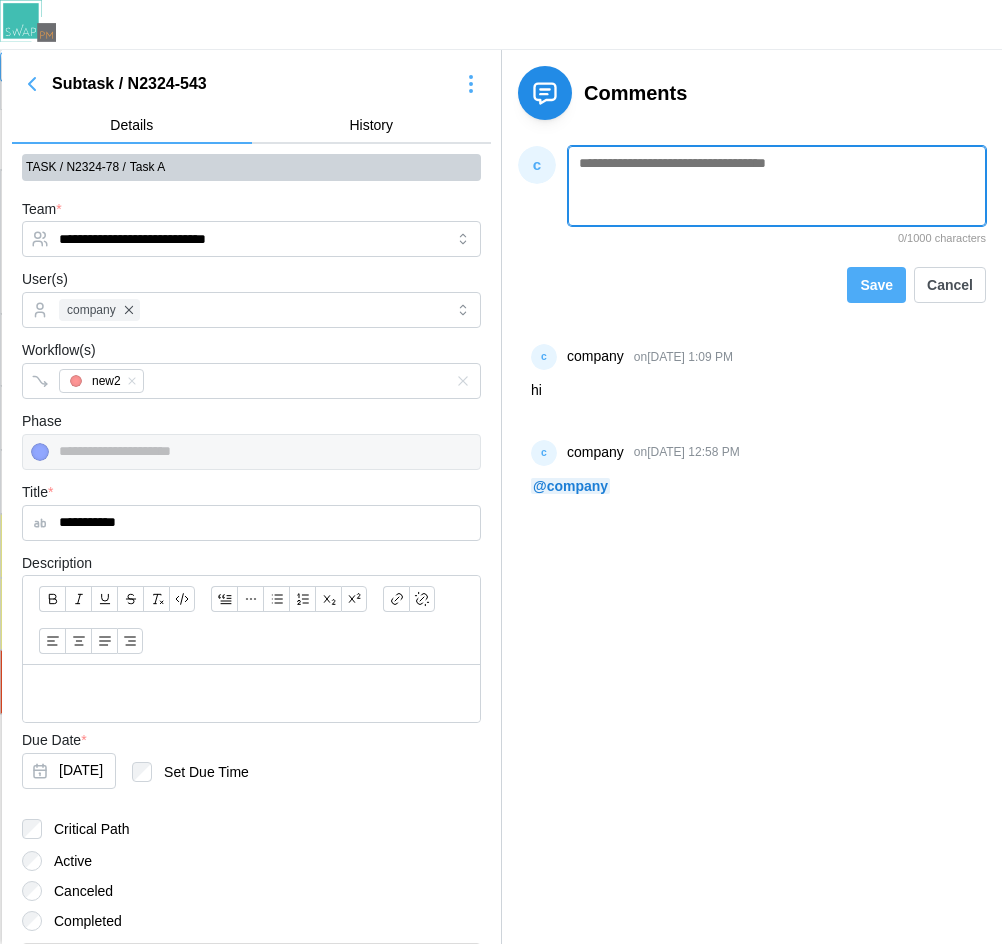 click at bounding box center (777, 186) 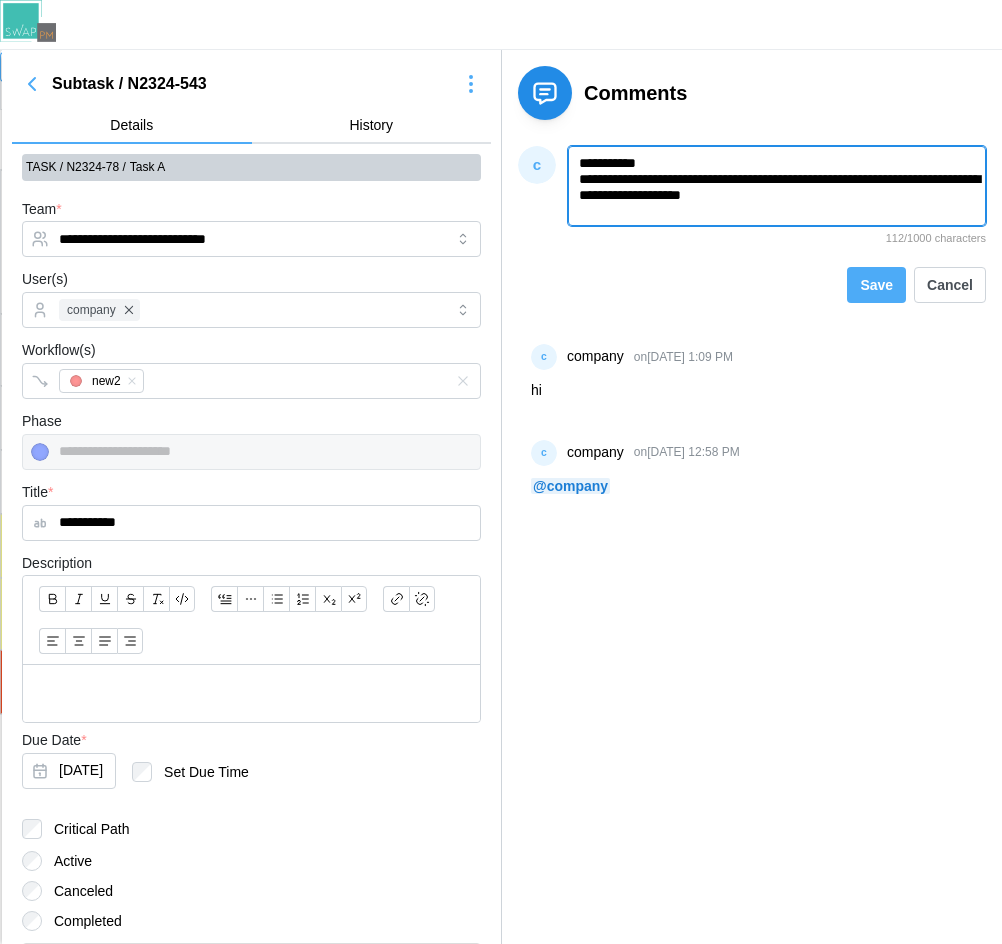 paste on "**********" 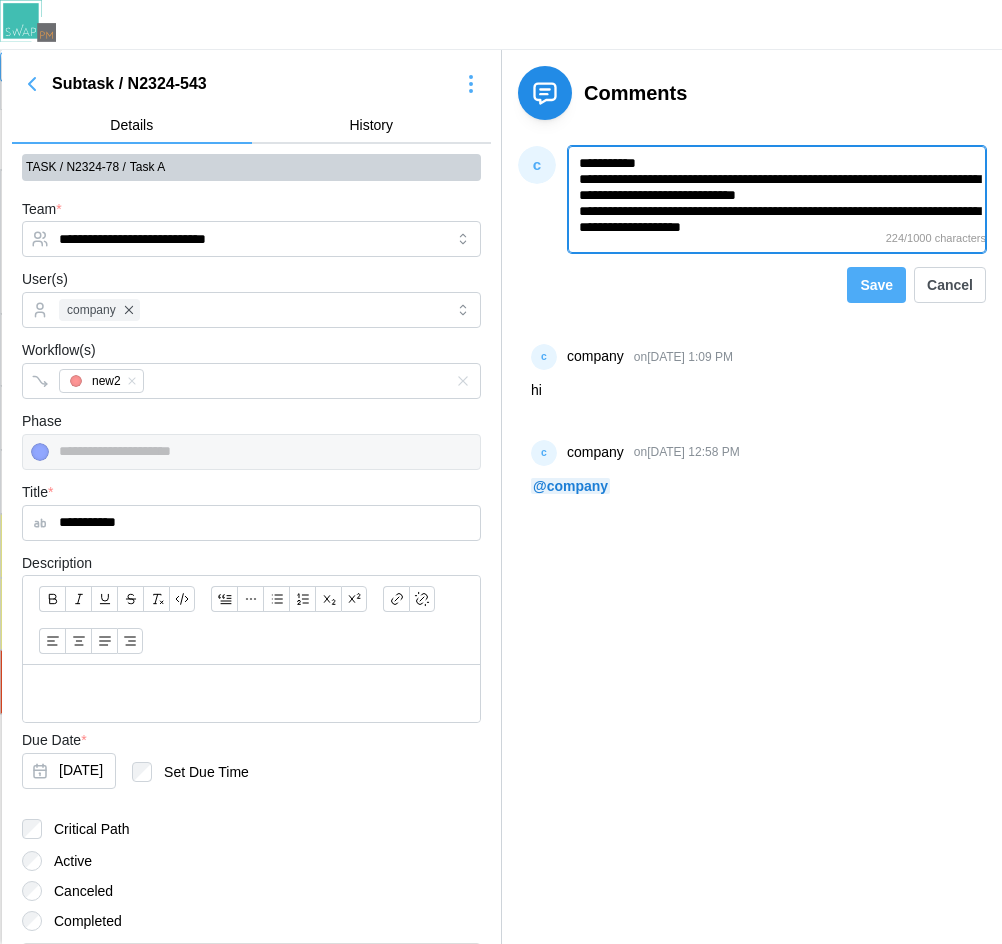 paste on "**********" 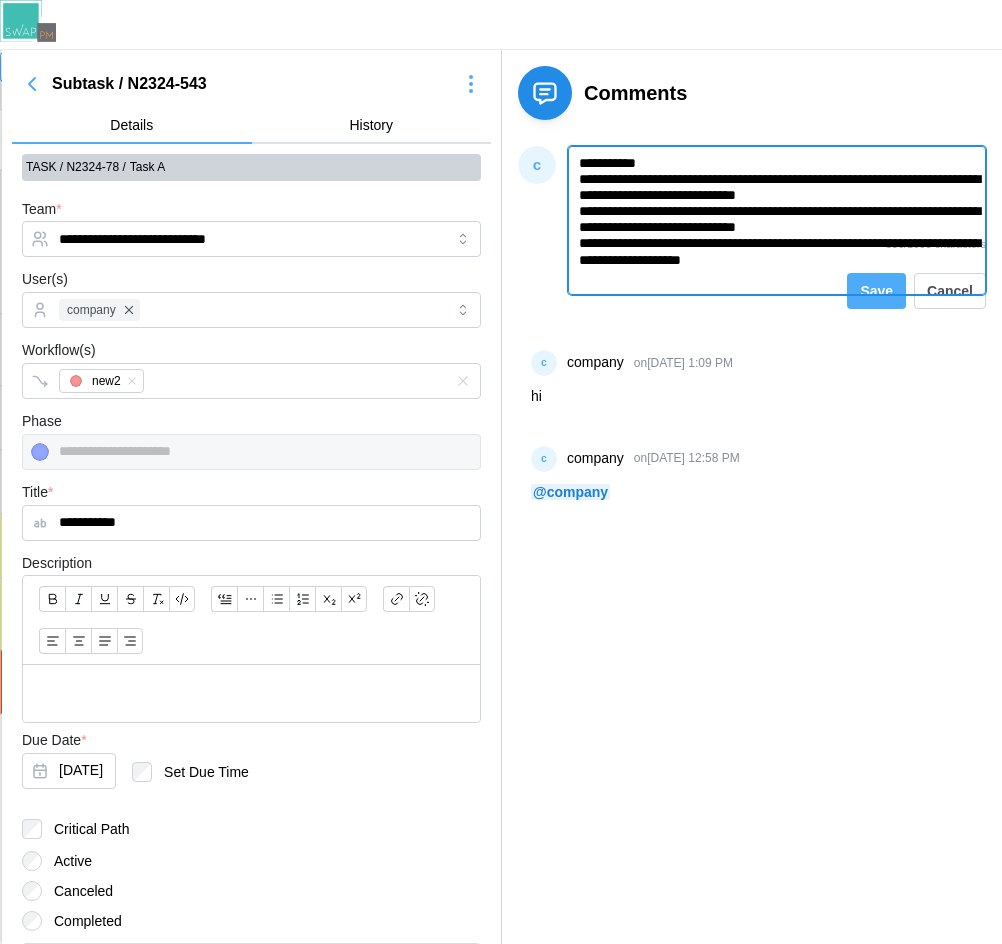 paste on "**********" 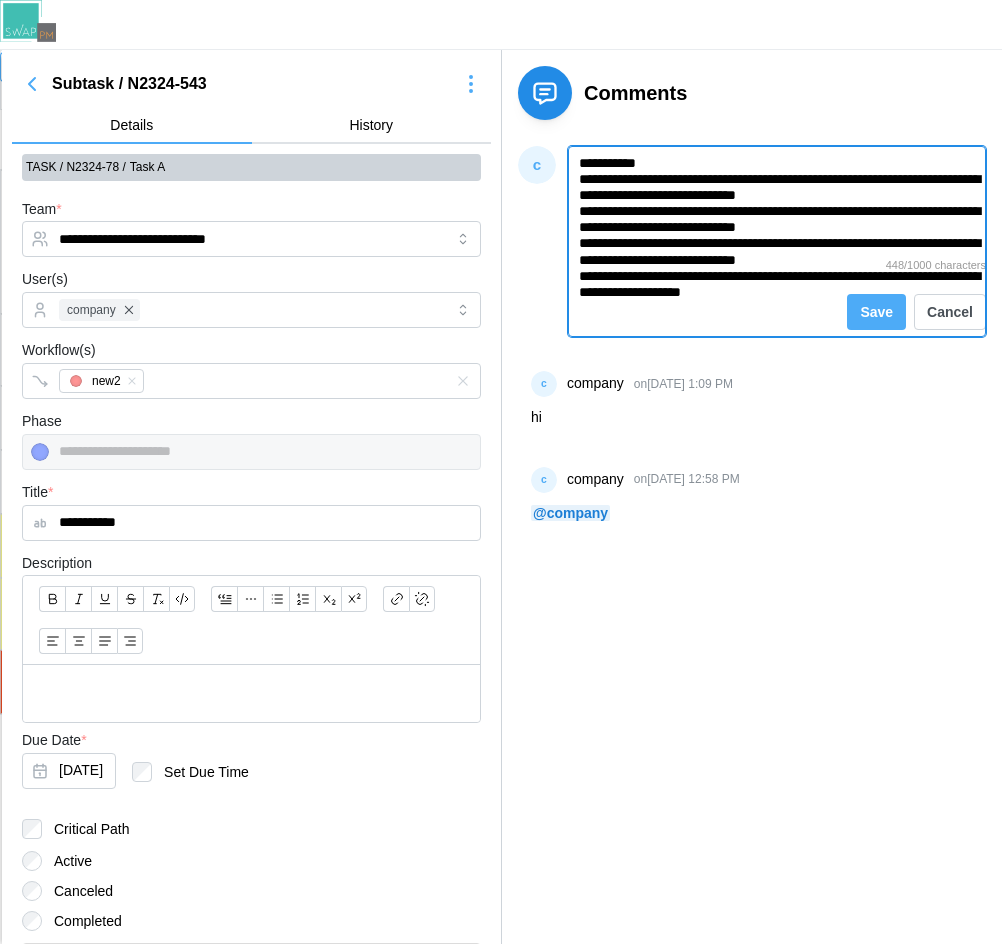 paste on "**********" 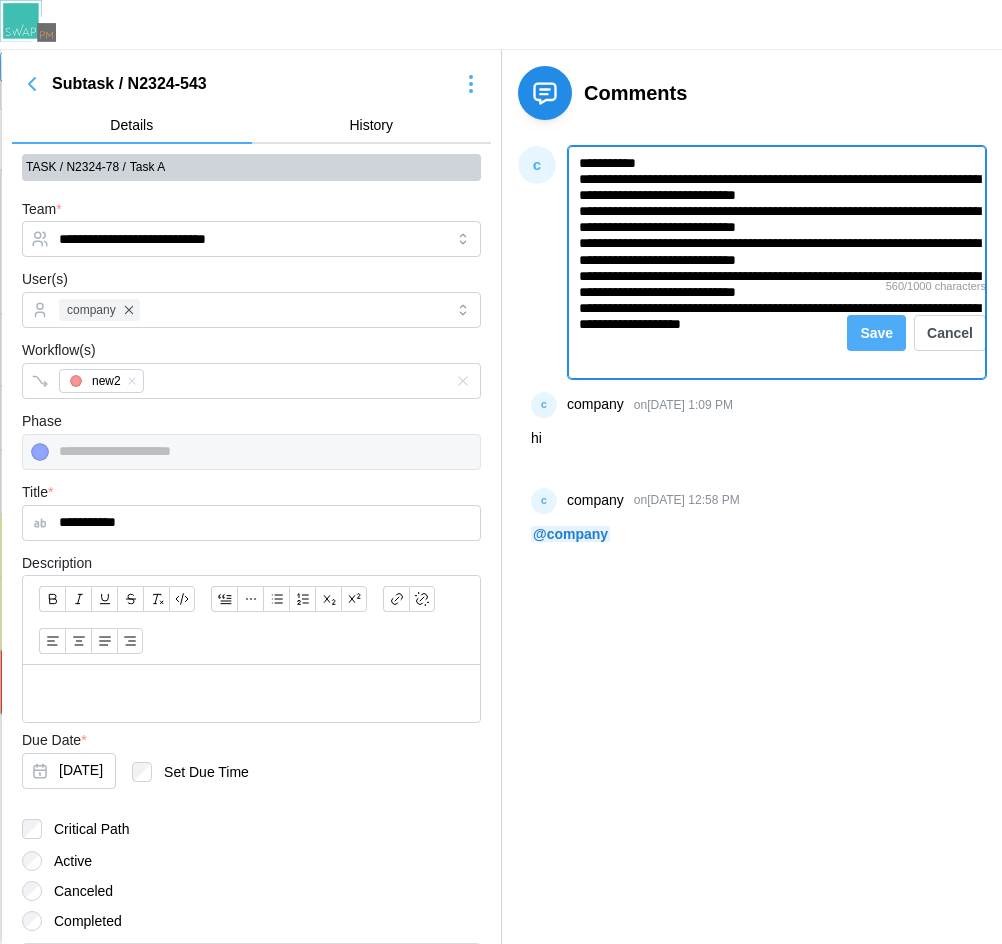 paste on "**********" 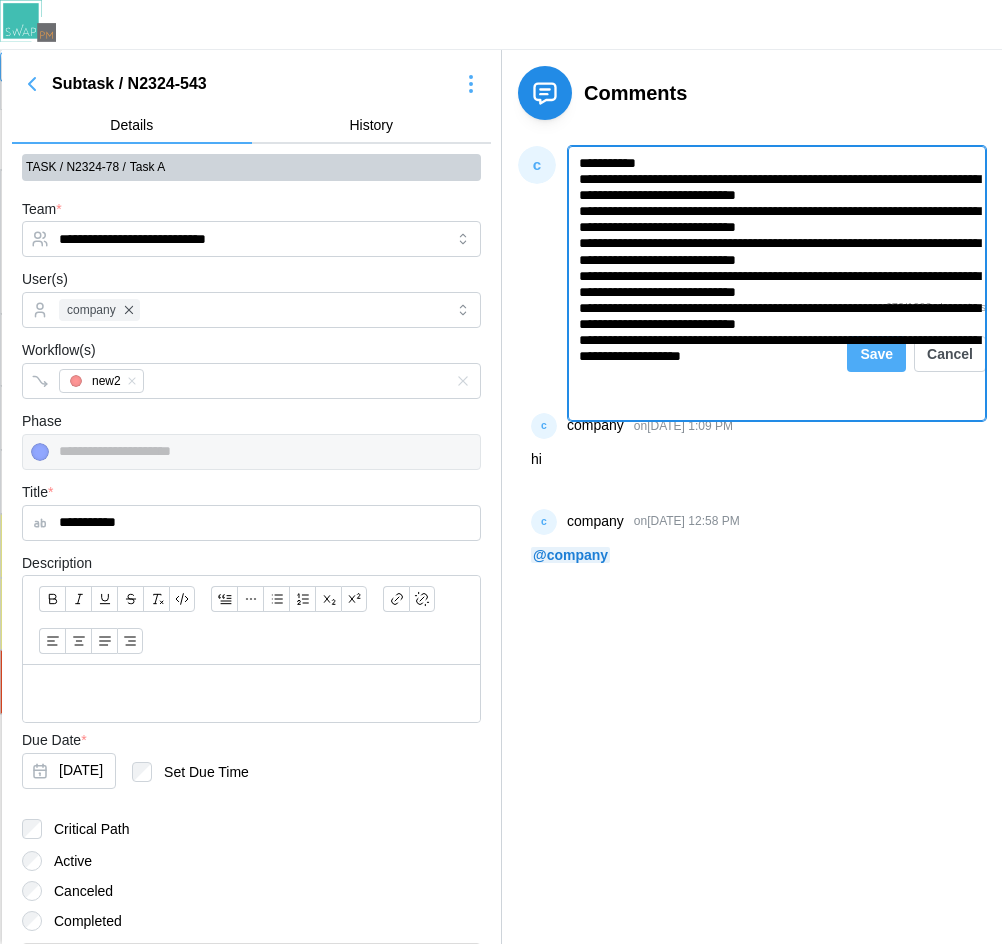paste on "**********" 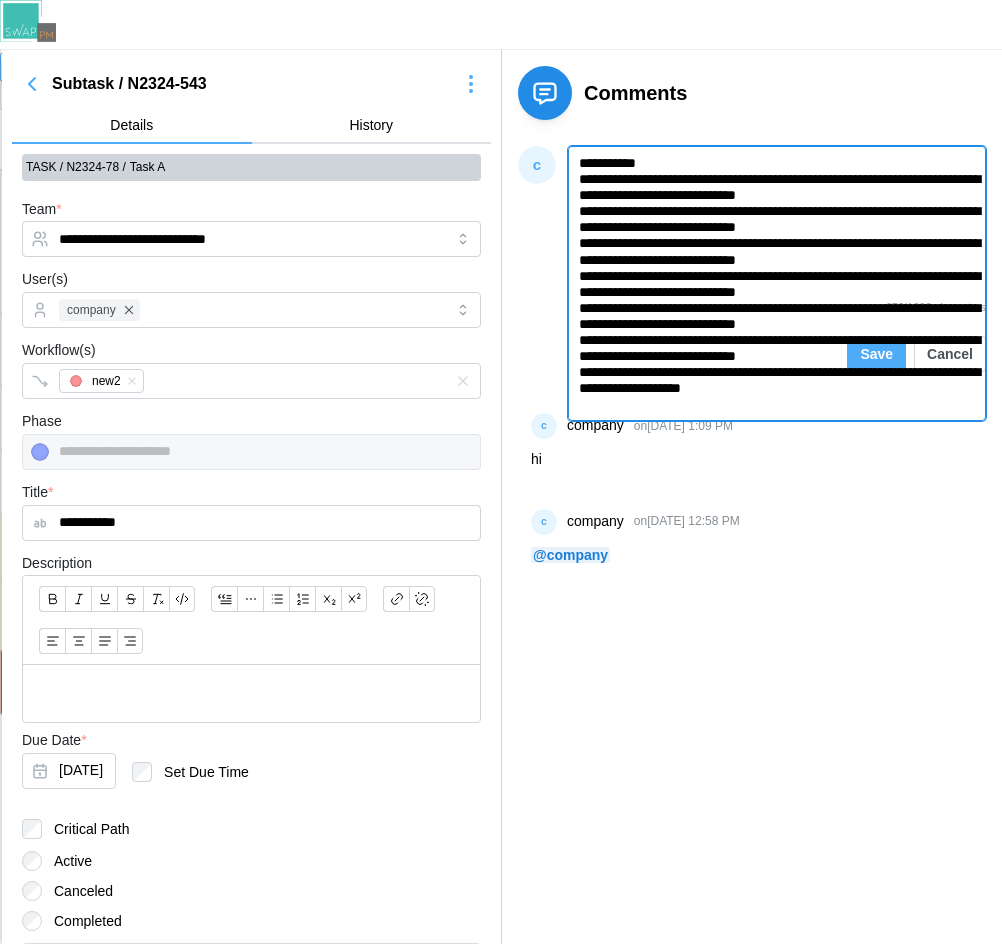 paste on "**********" 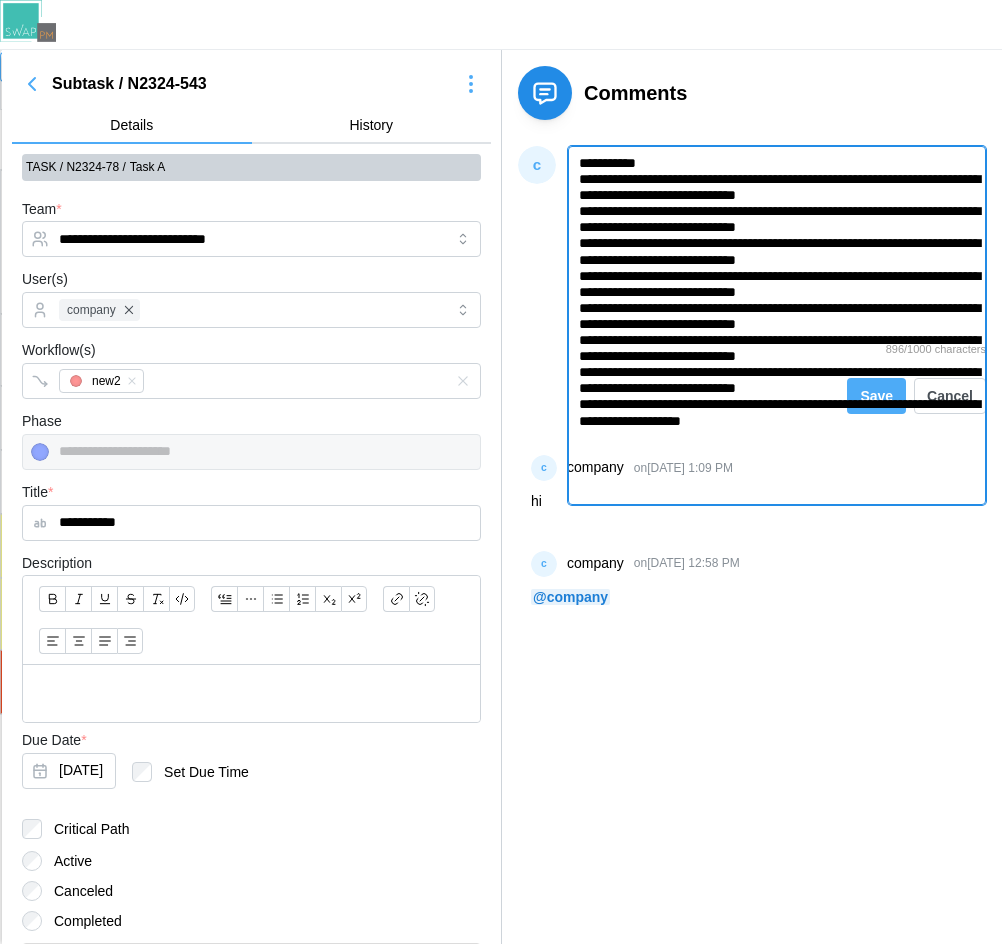 paste on "**********" 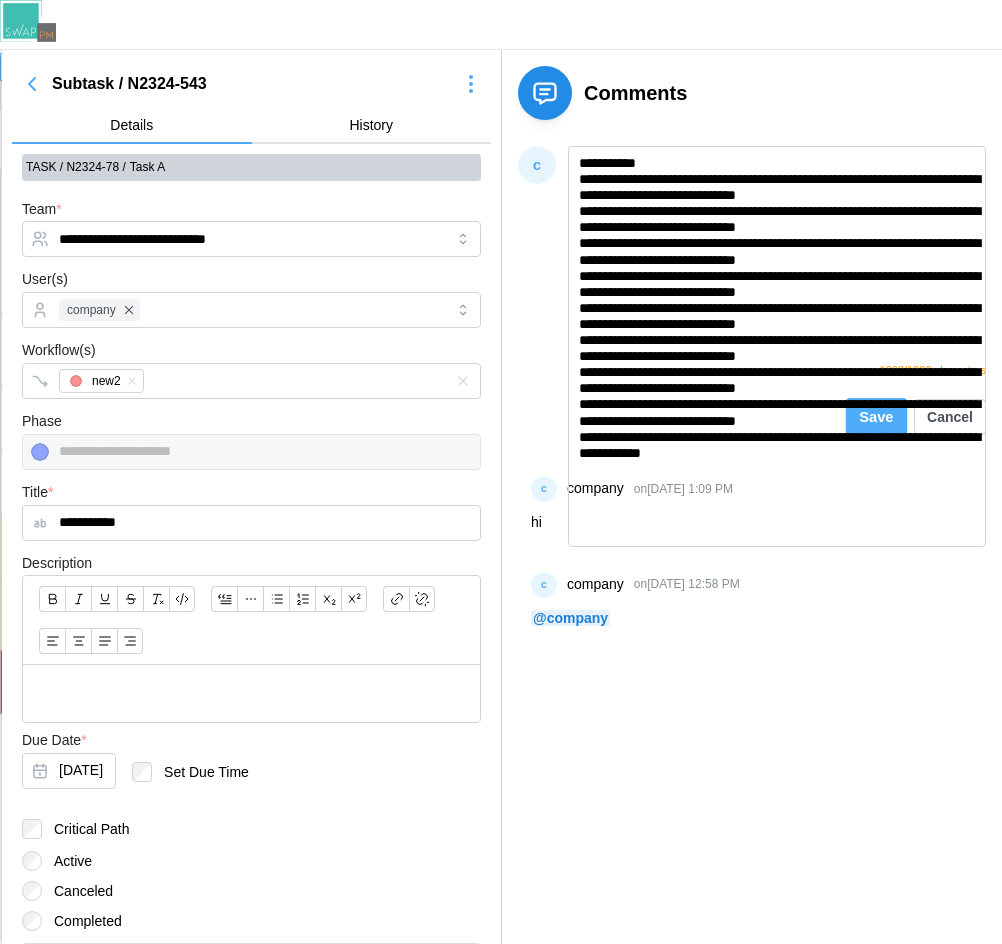 click on "Save" at bounding box center [877, 417] 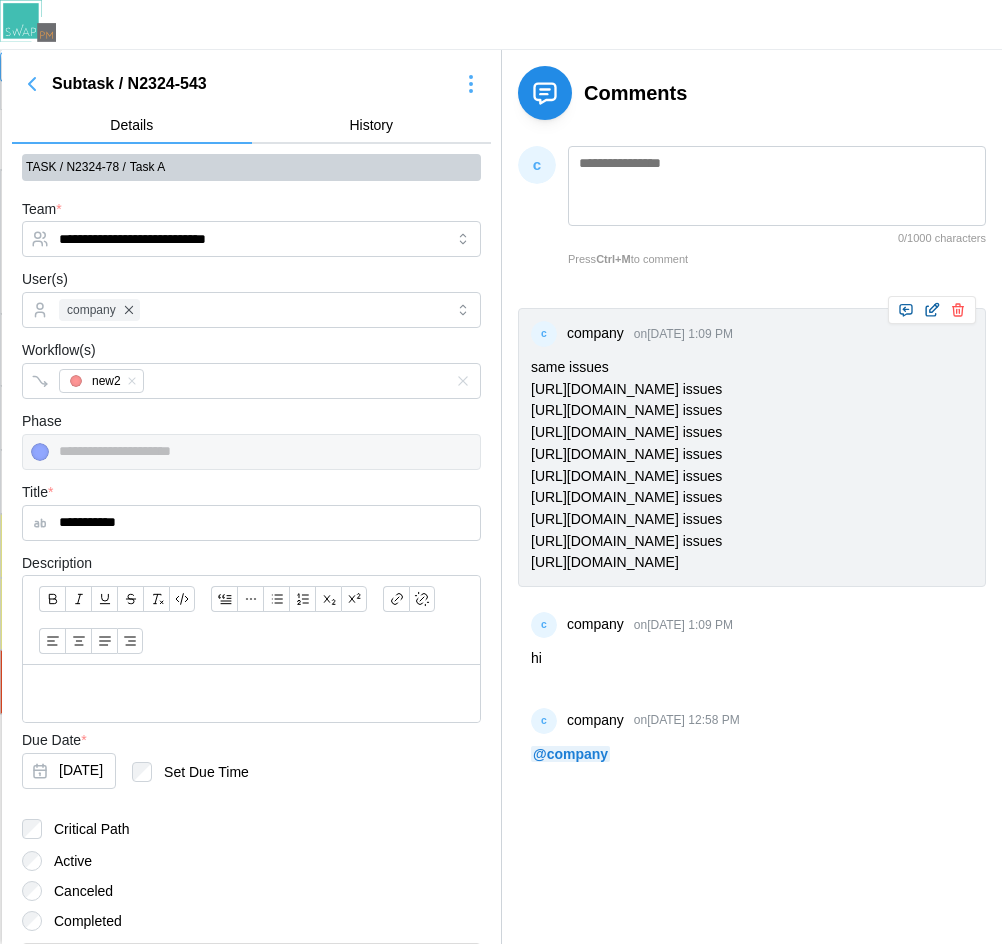 click 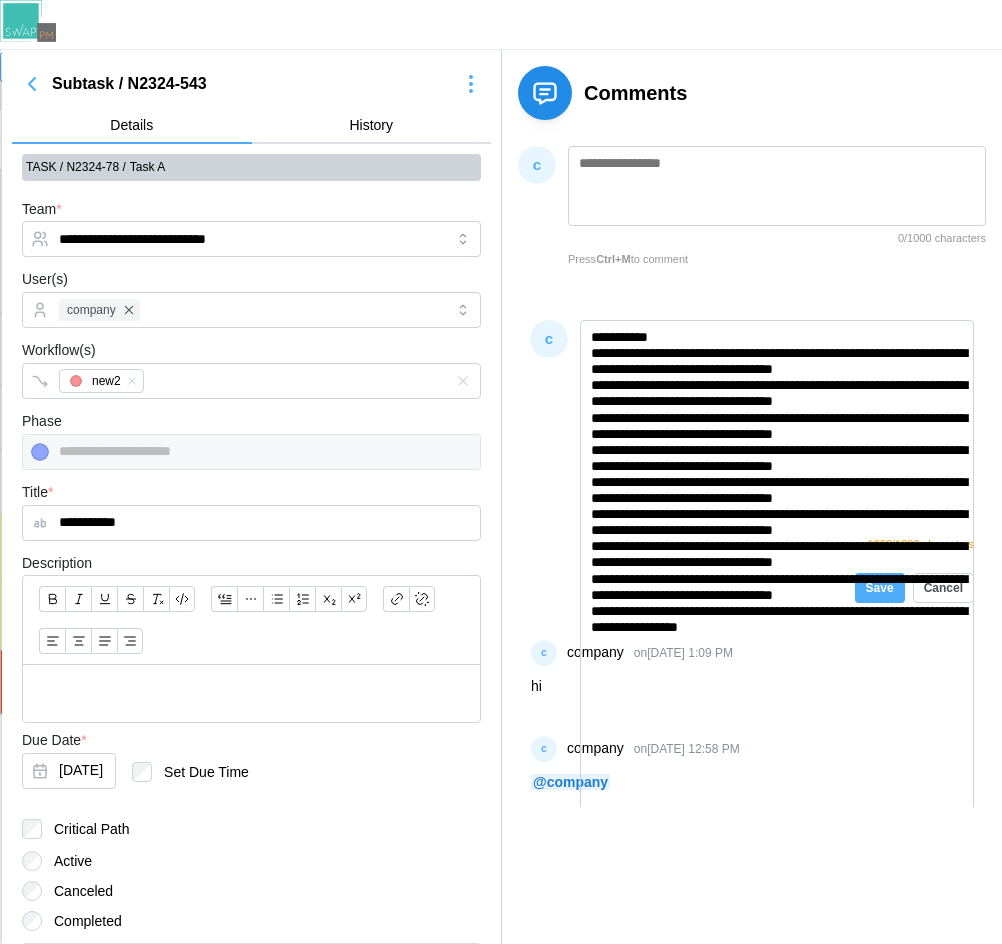click on "**********" at bounding box center (777, 604) 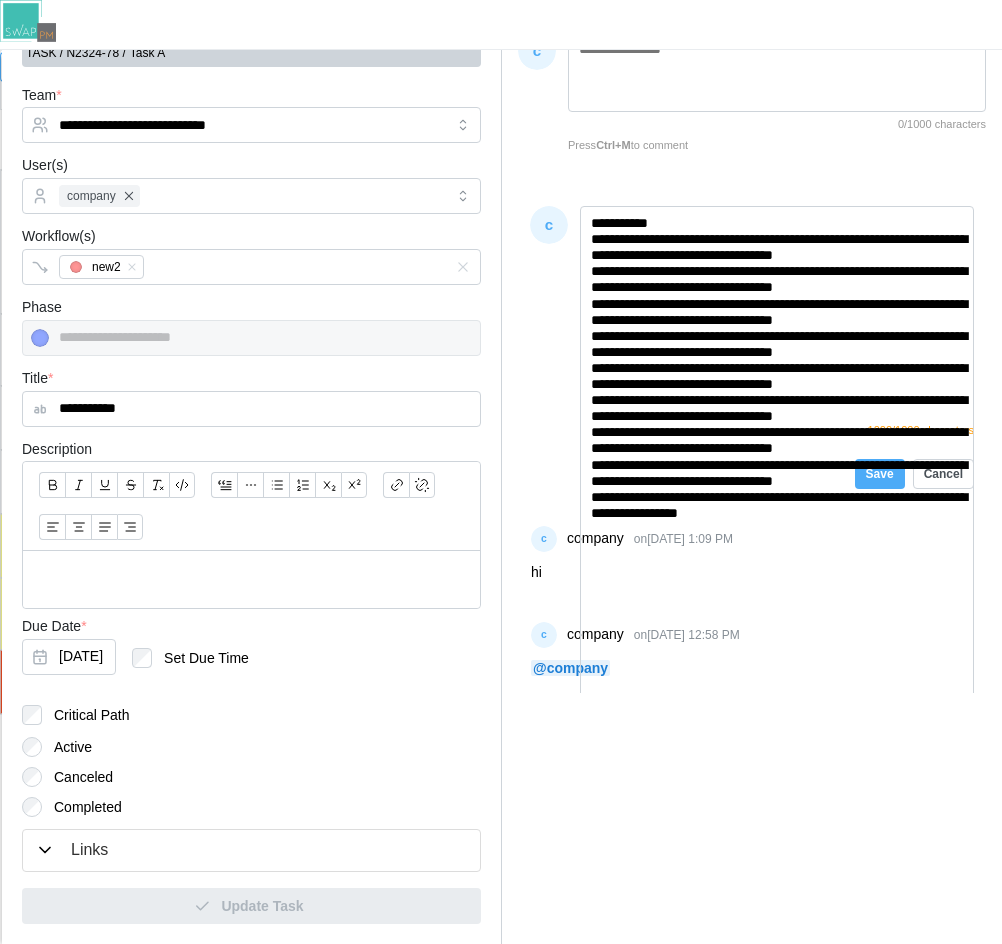 scroll, scrollTop: 236, scrollLeft: 0, axis: vertical 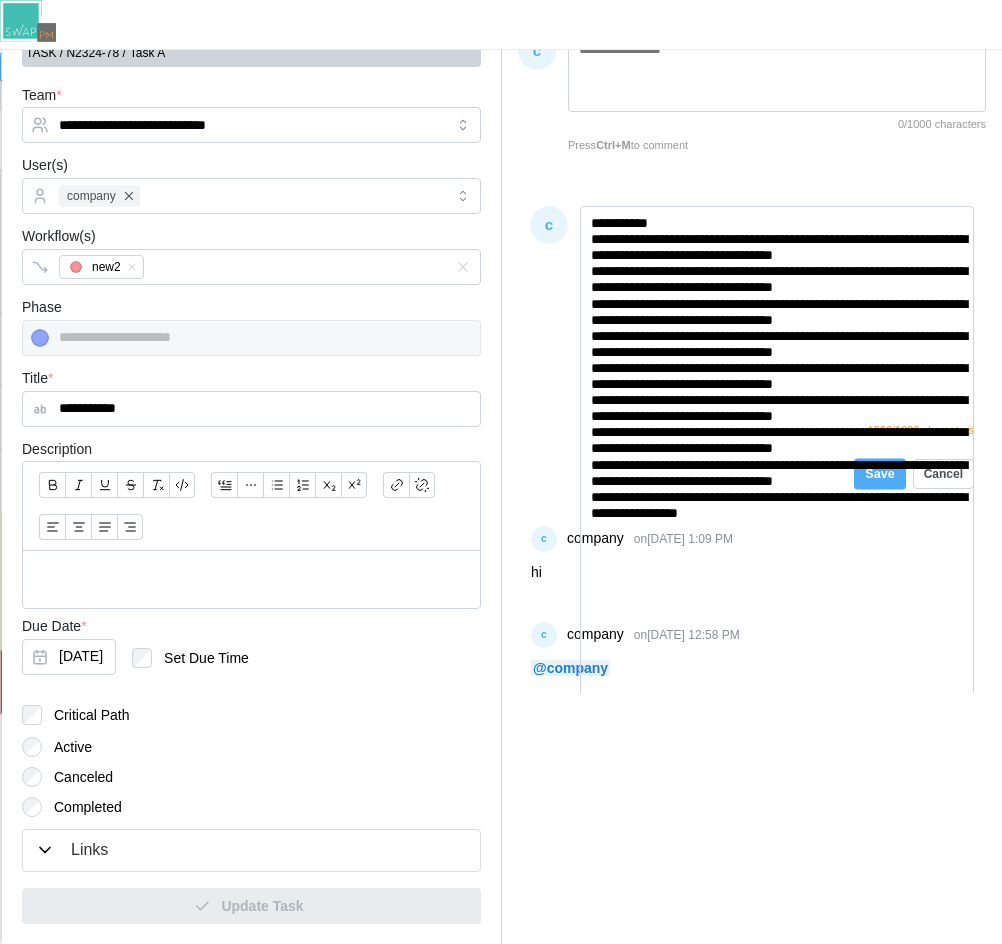 click on "Save" at bounding box center [879, 474] 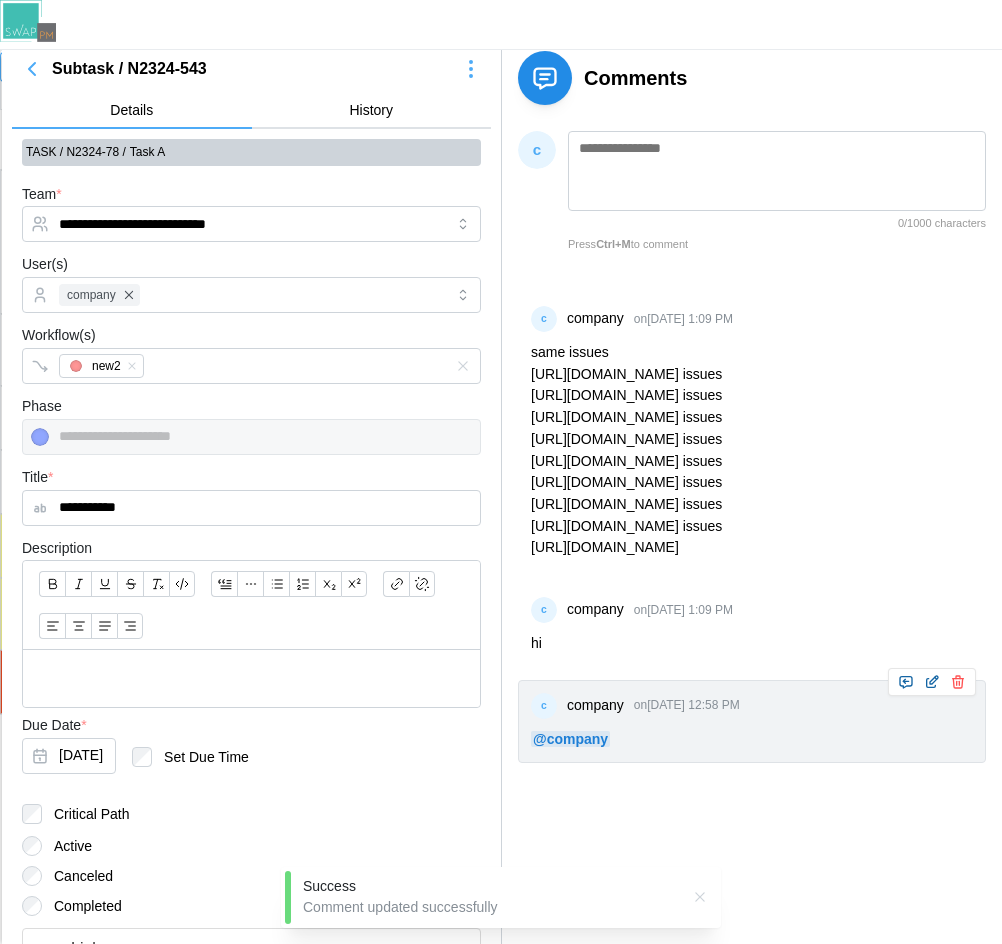 scroll, scrollTop: 0, scrollLeft: 0, axis: both 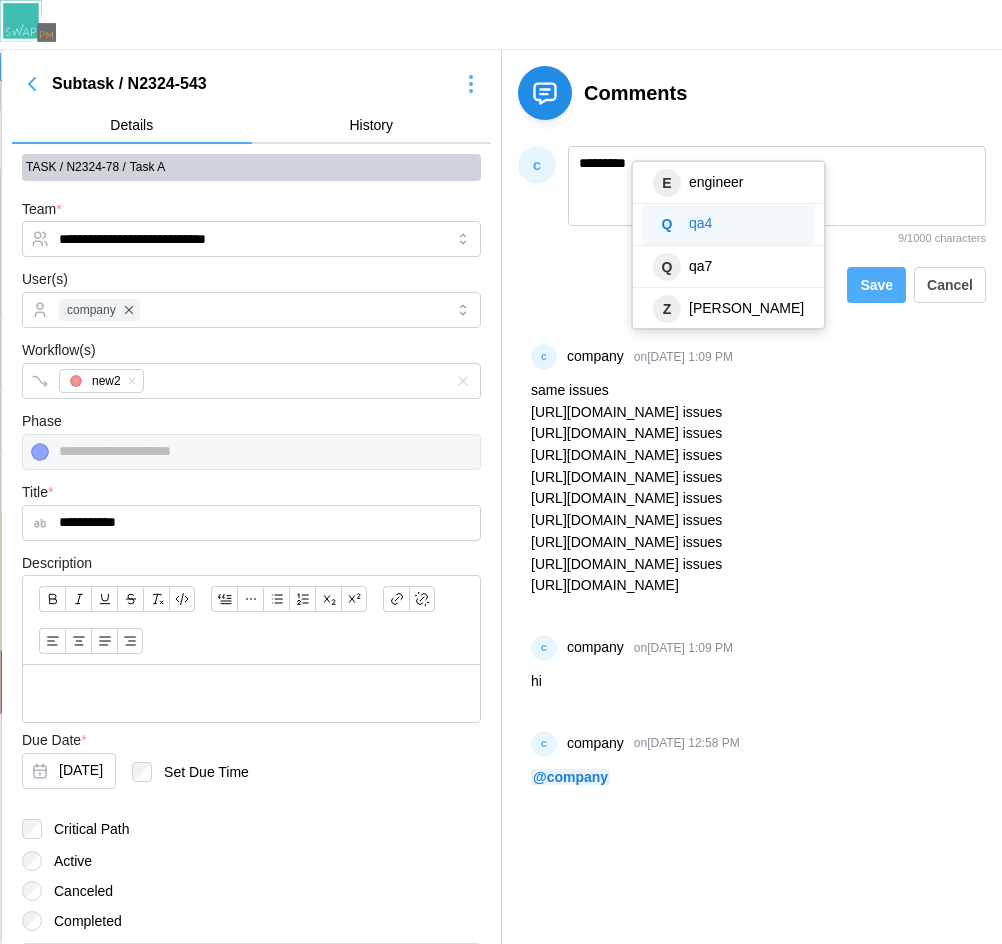 click on "Q qa4" at bounding box center [728, 224] 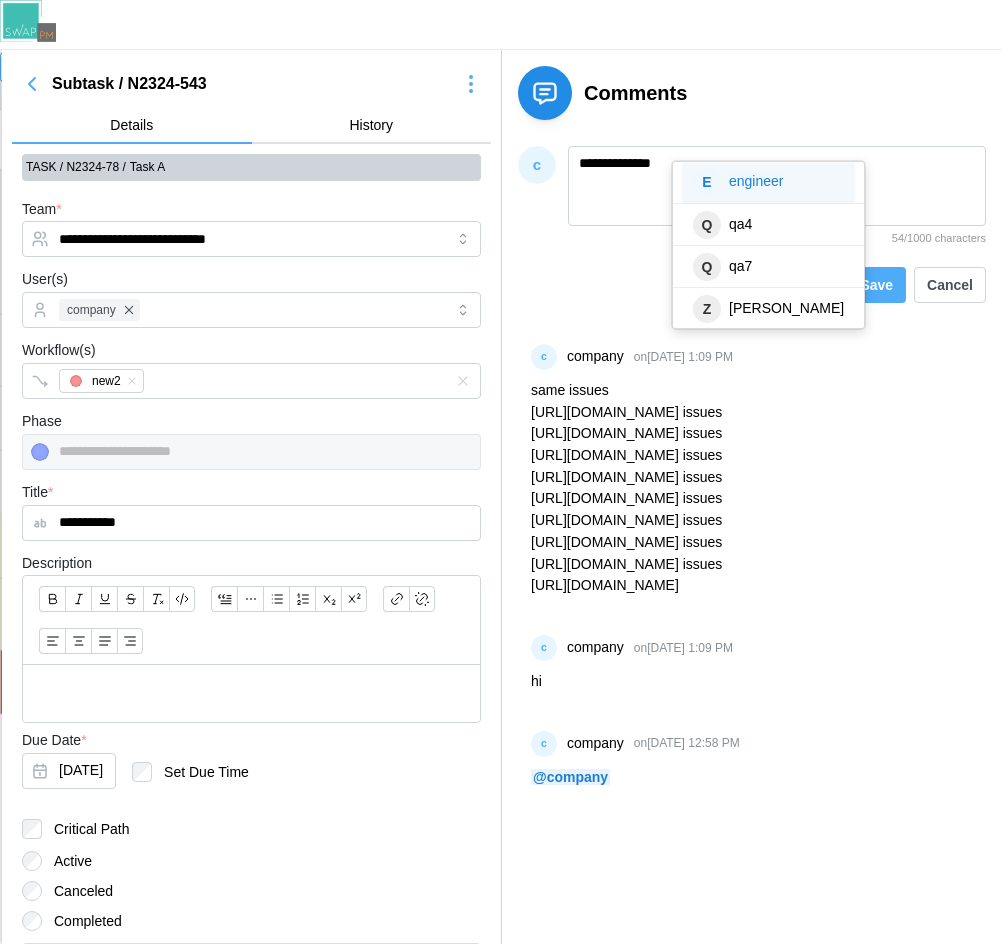 click on "E" at bounding box center (707, 182) 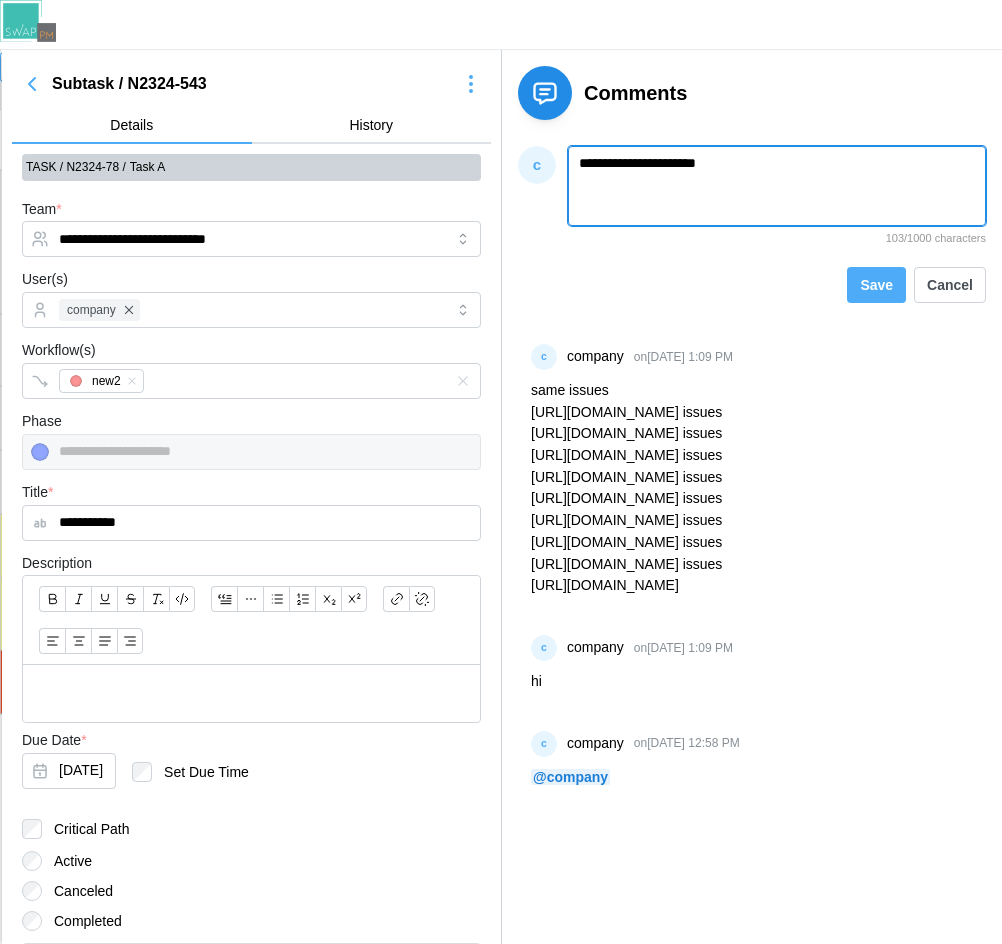 click on "**********" at bounding box center [777, 186] 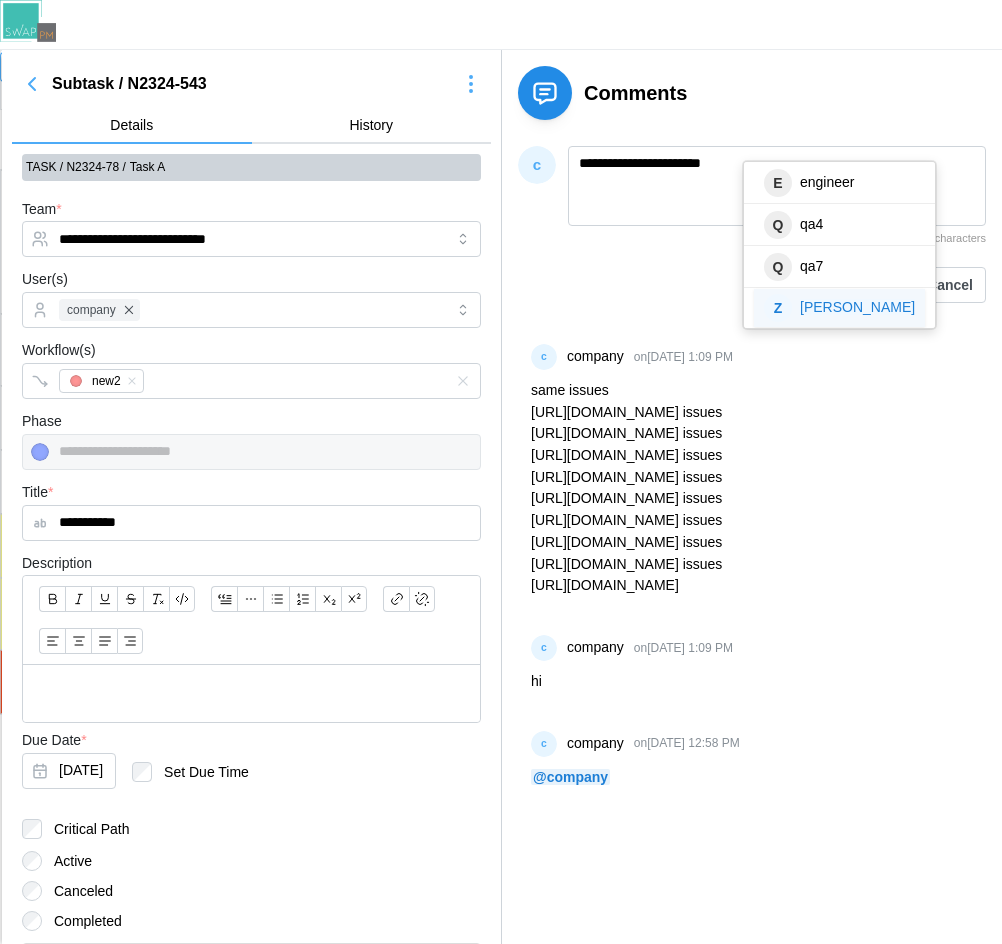 click on "Zulqarnain Khalil" at bounding box center [857, 307] 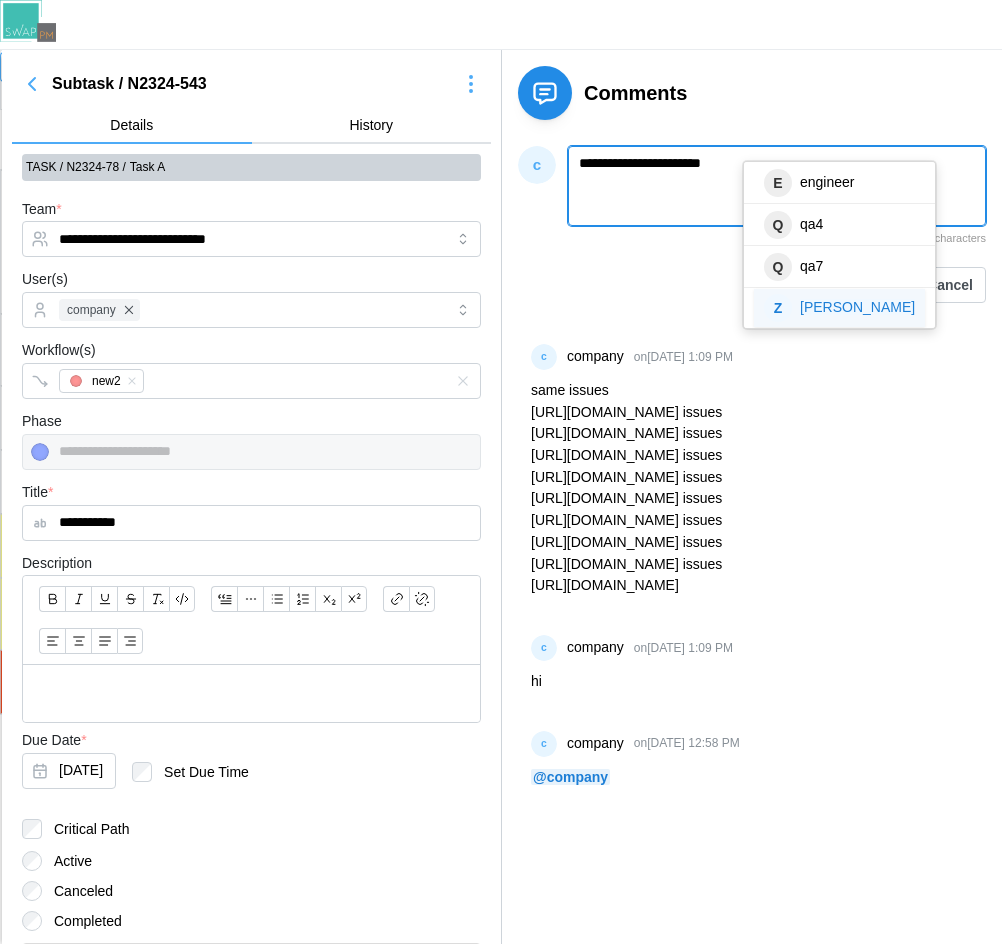 type on "**********" 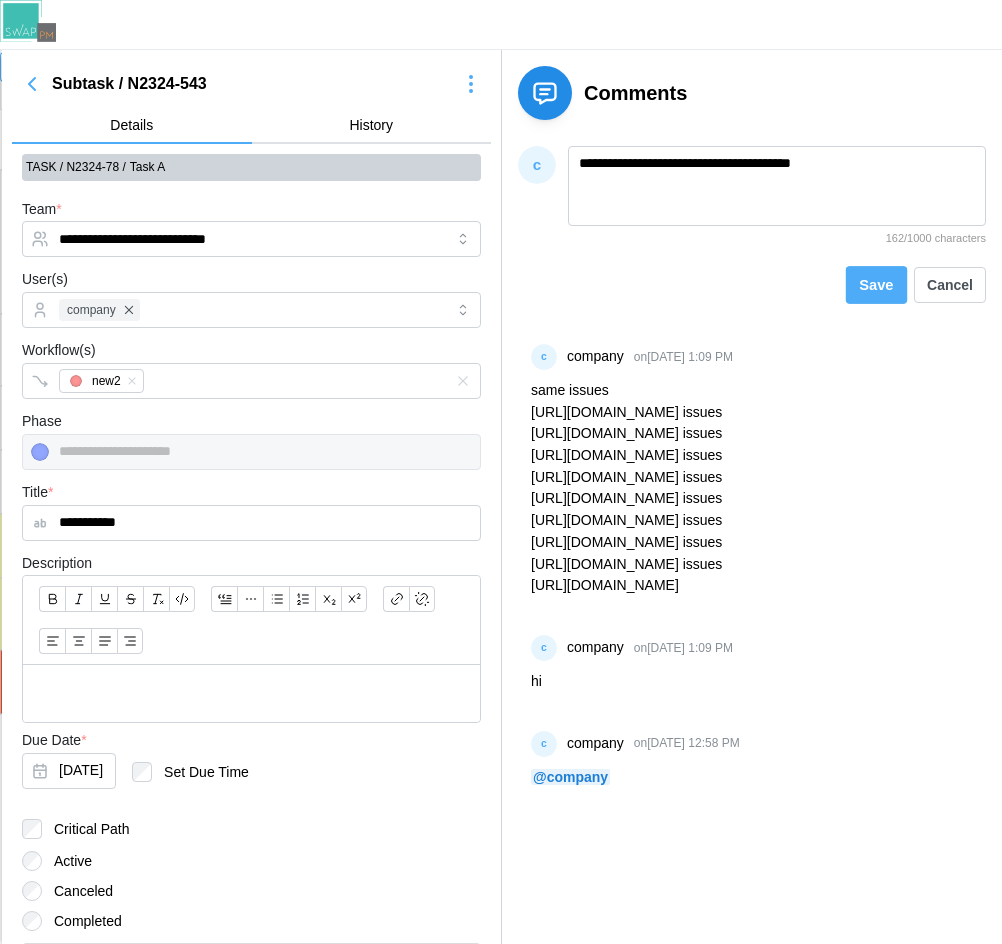 click on "Save" at bounding box center (877, 284) 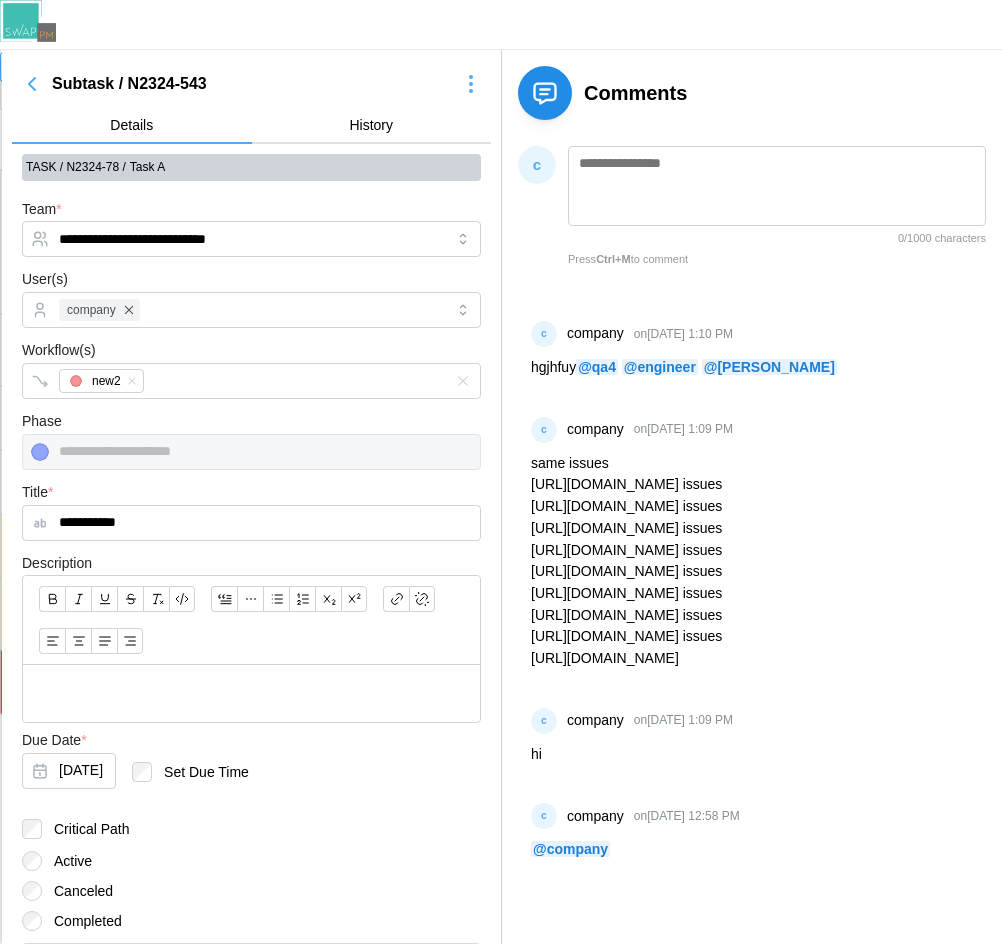 click 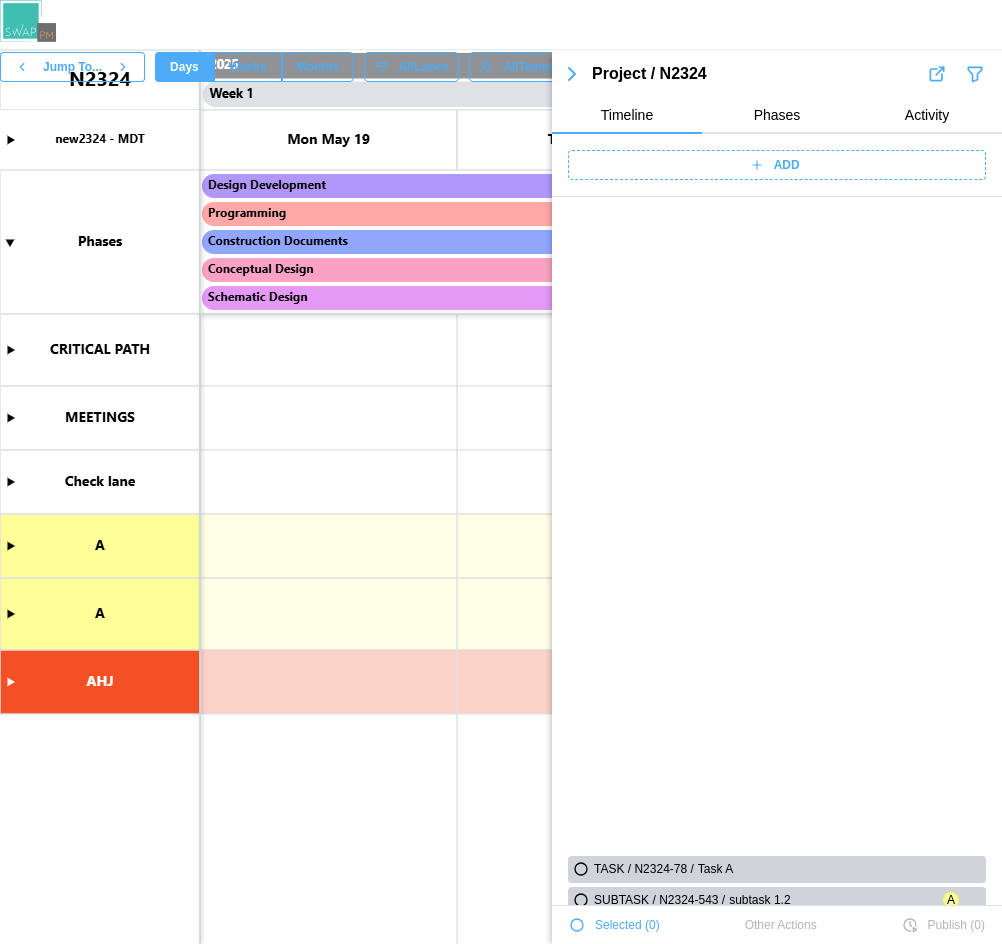 scroll, scrollTop: 688, scrollLeft: 0, axis: vertical 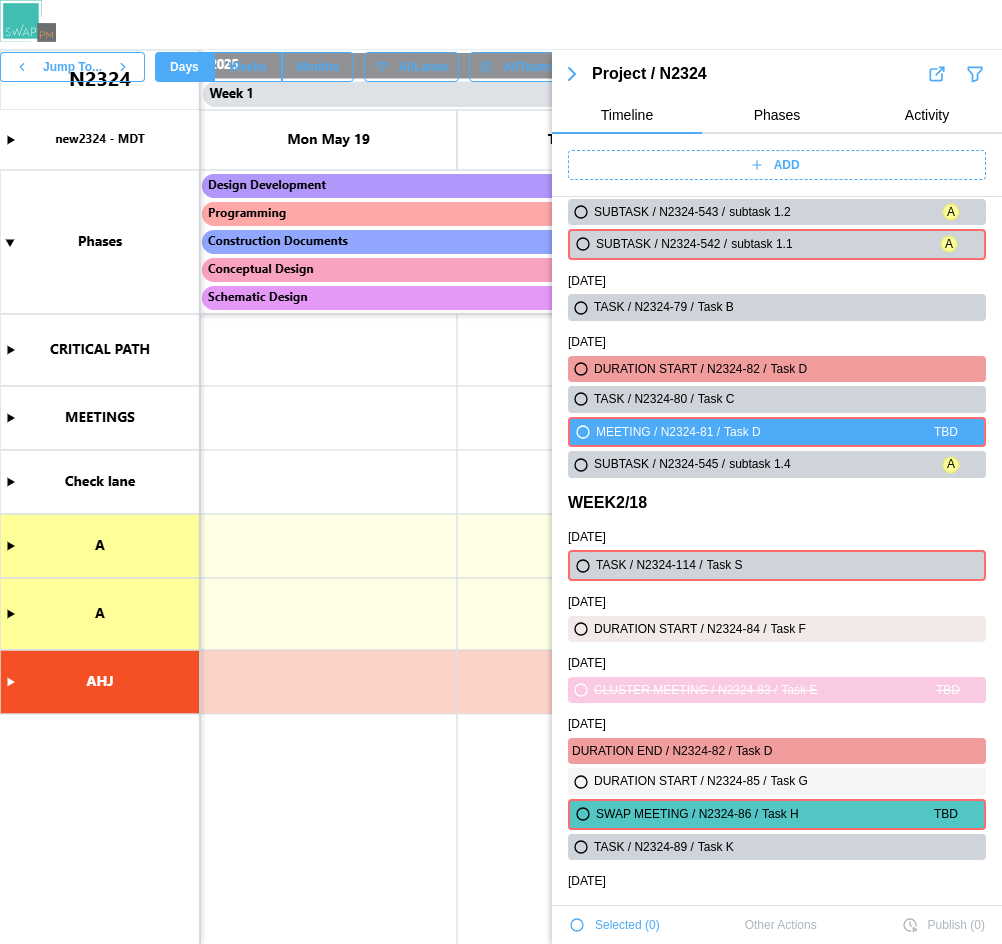 drag, startPoint x: 285, startPoint y: 654, endPoint x: 265, endPoint y: 614, distance: 44.72136 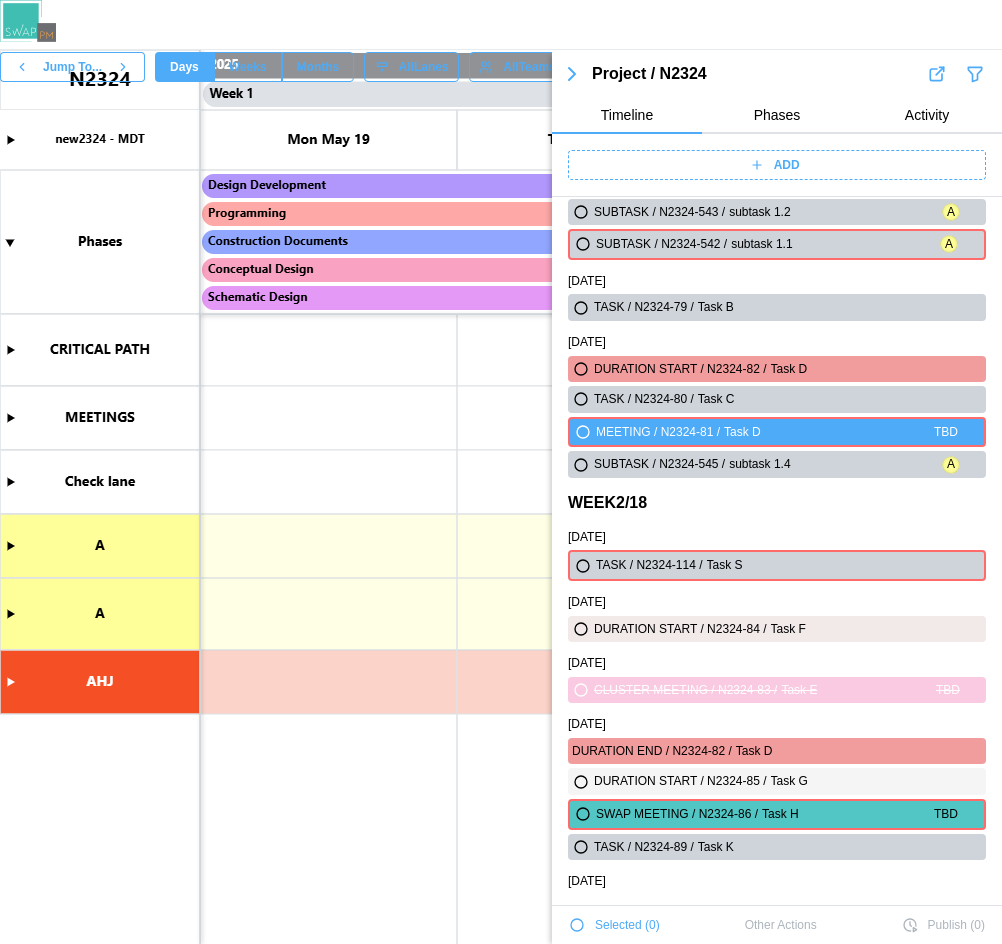 click 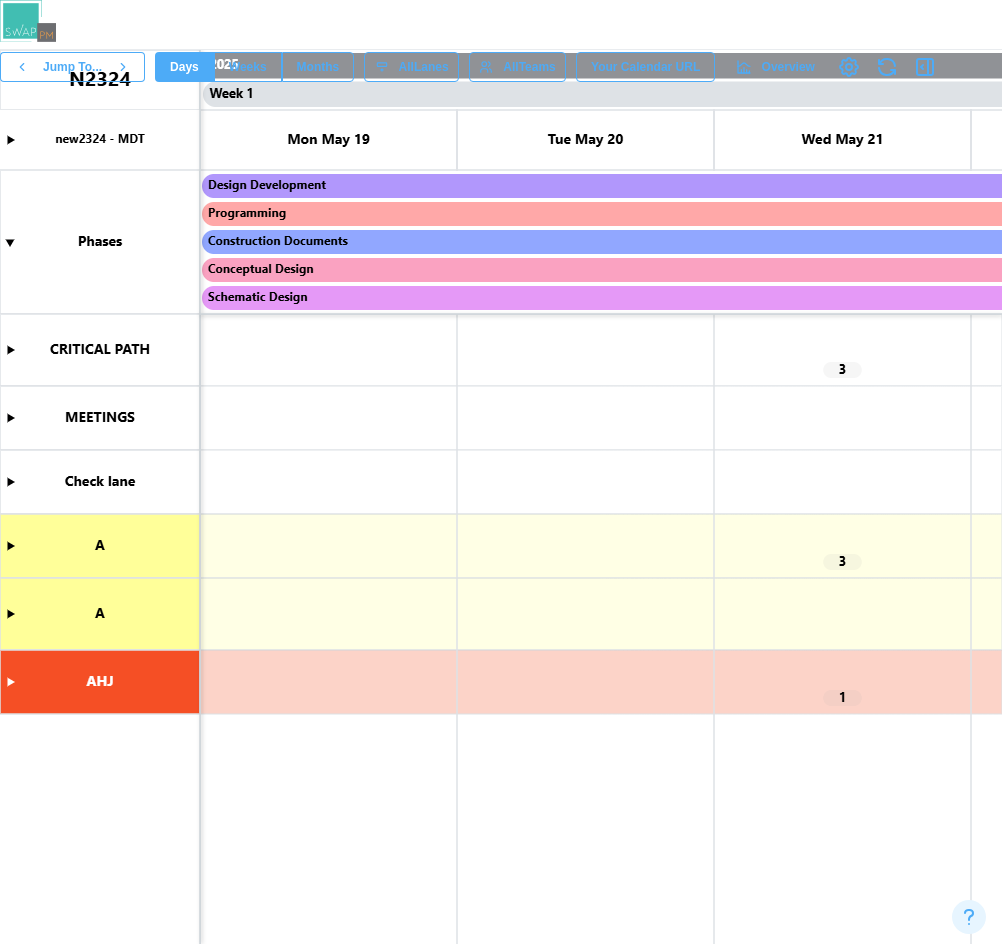 scroll, scrollTop: 0, scrollLeft: 0, axis: both 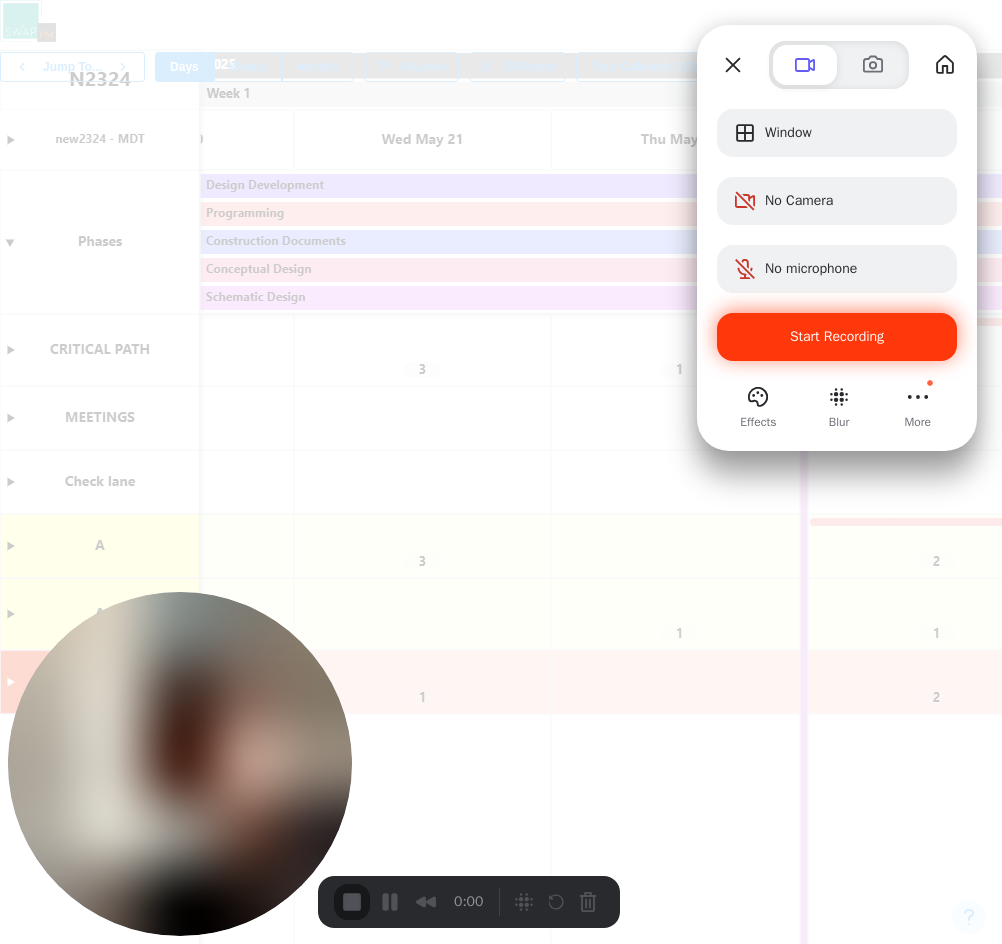 click on "Start Recording" at bounding box center (837, 336) 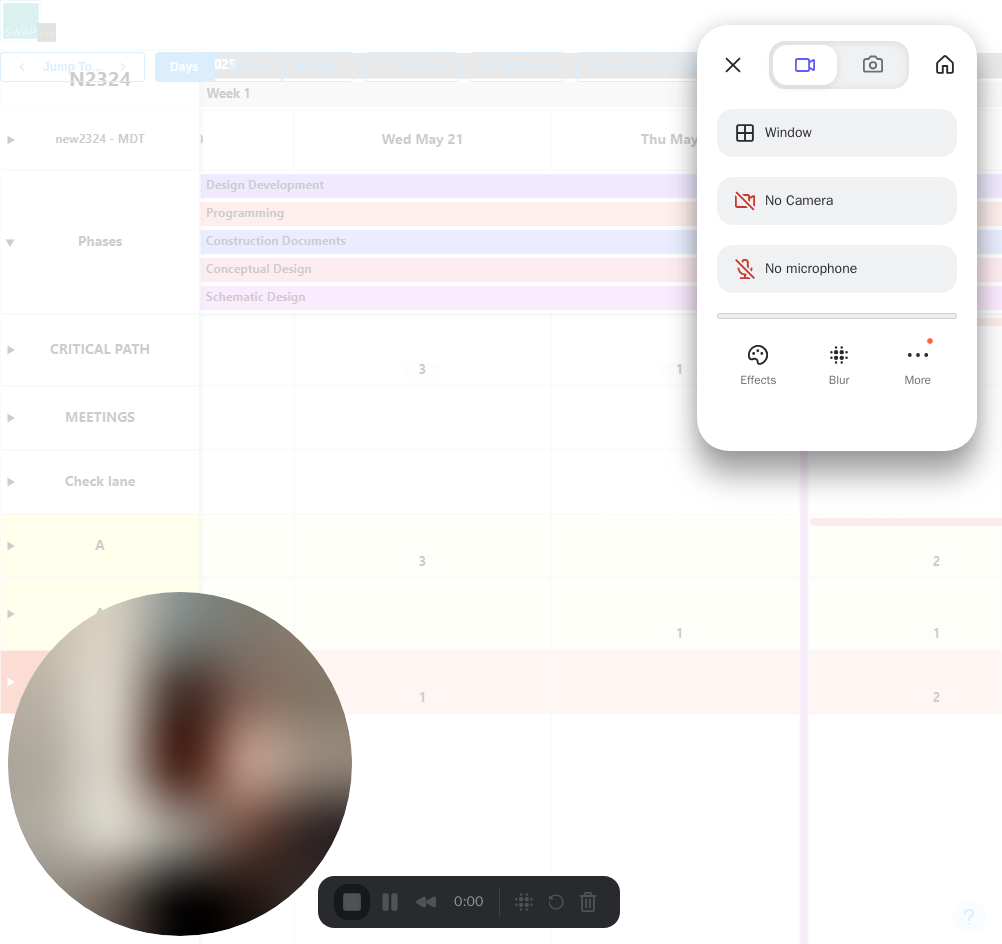 click on "Yes, proceed" at bounding box center (168, 2078) 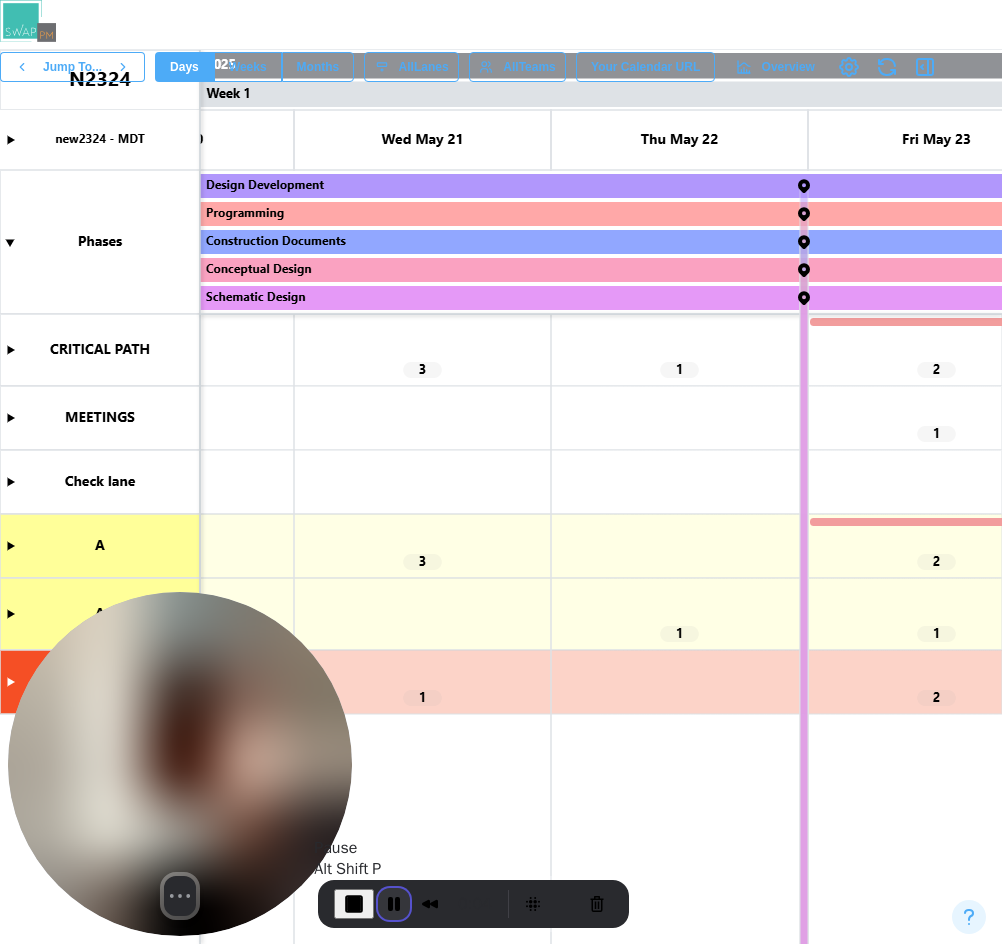 click at bounding box center [394, 904] 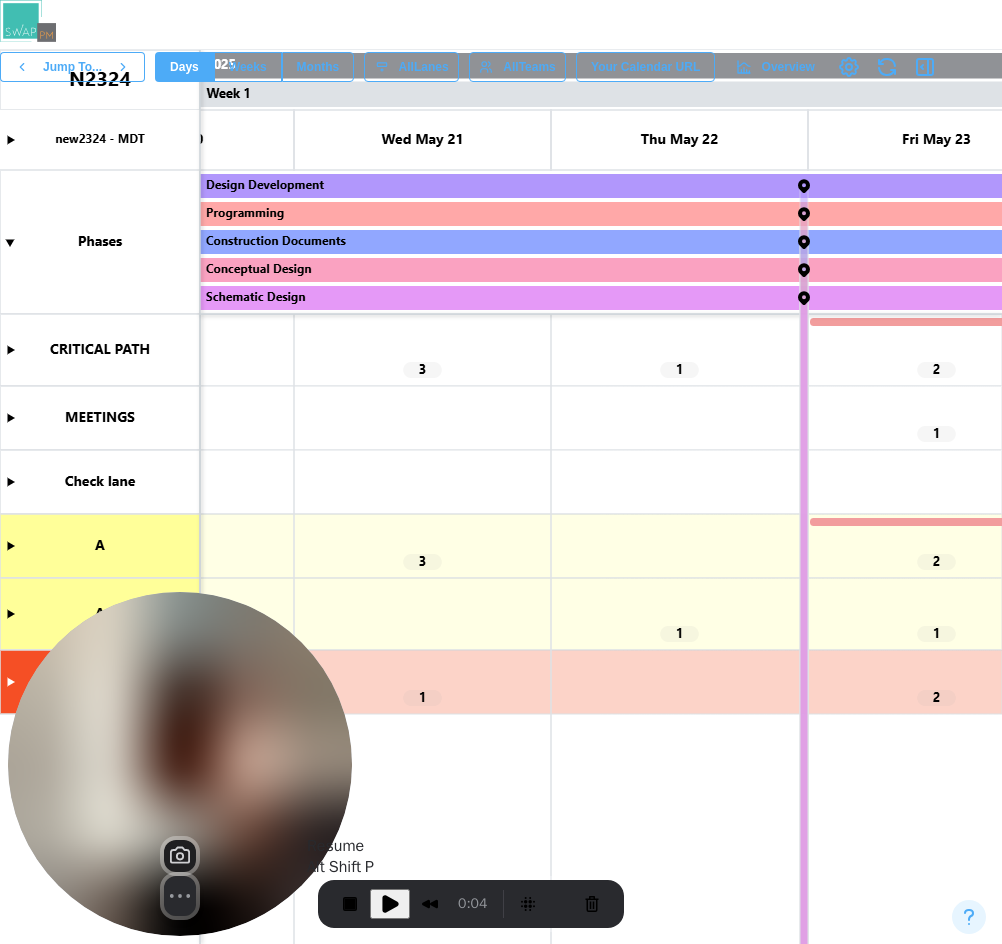 click at bounding box center (390, 904) 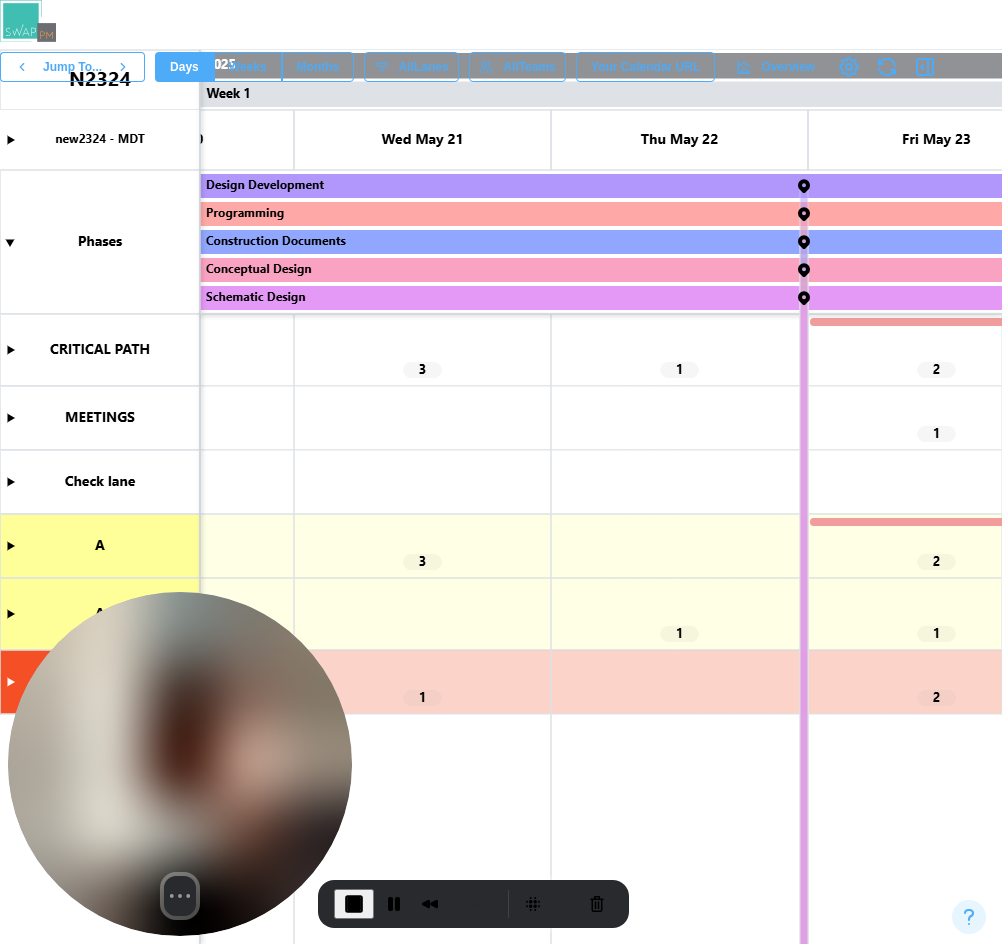 click at bounding box center [925, 67] 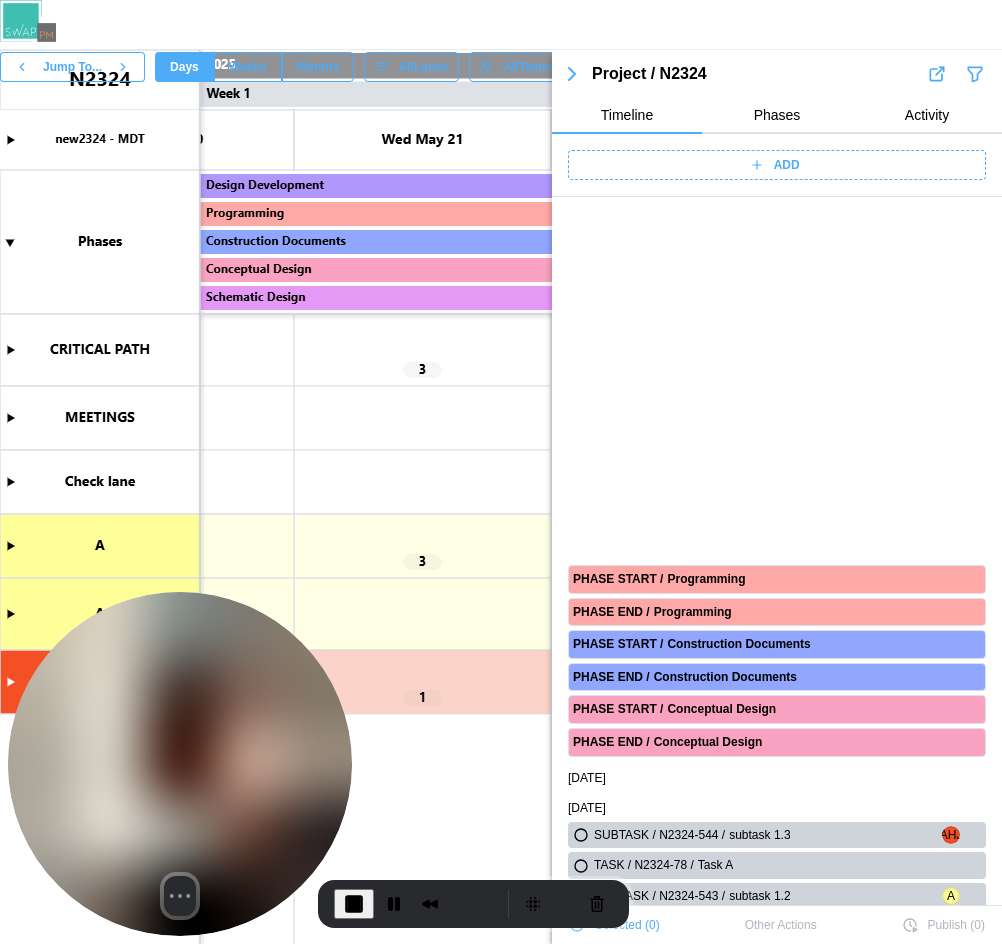 scroll, scrollTop: 400, scrollLeft: 0, axis: vertical 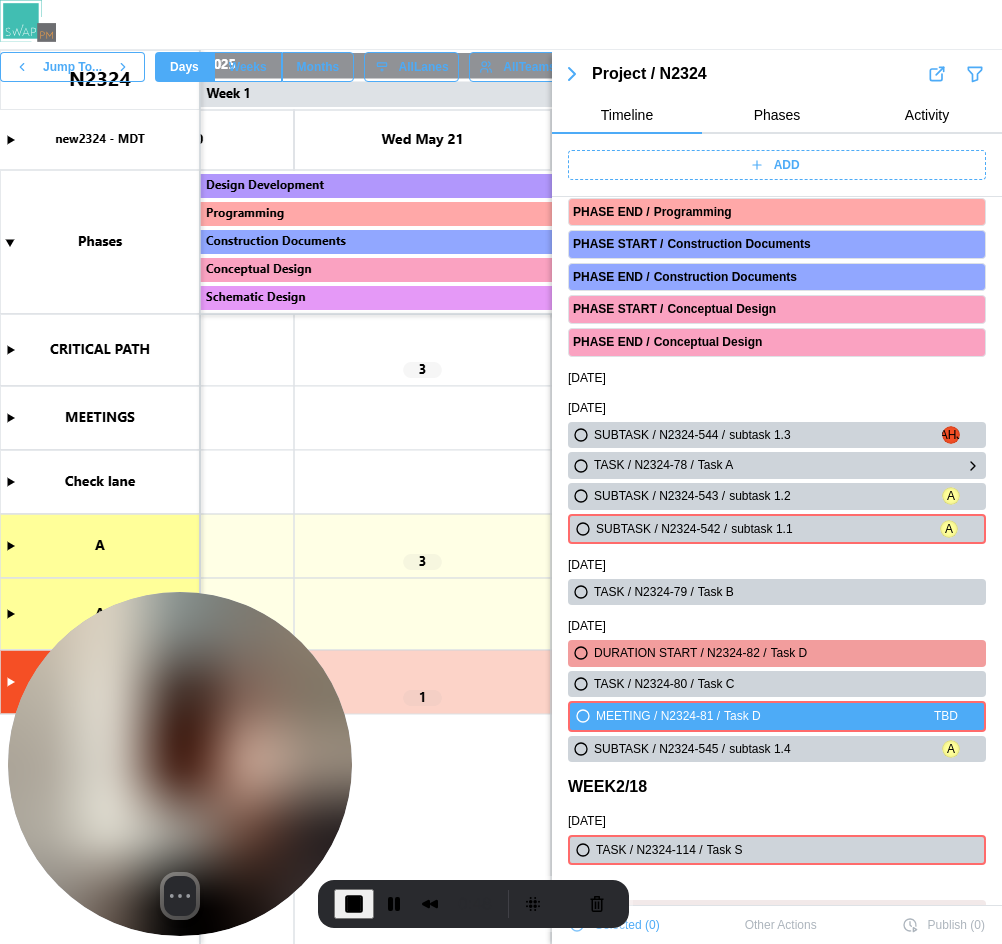 click 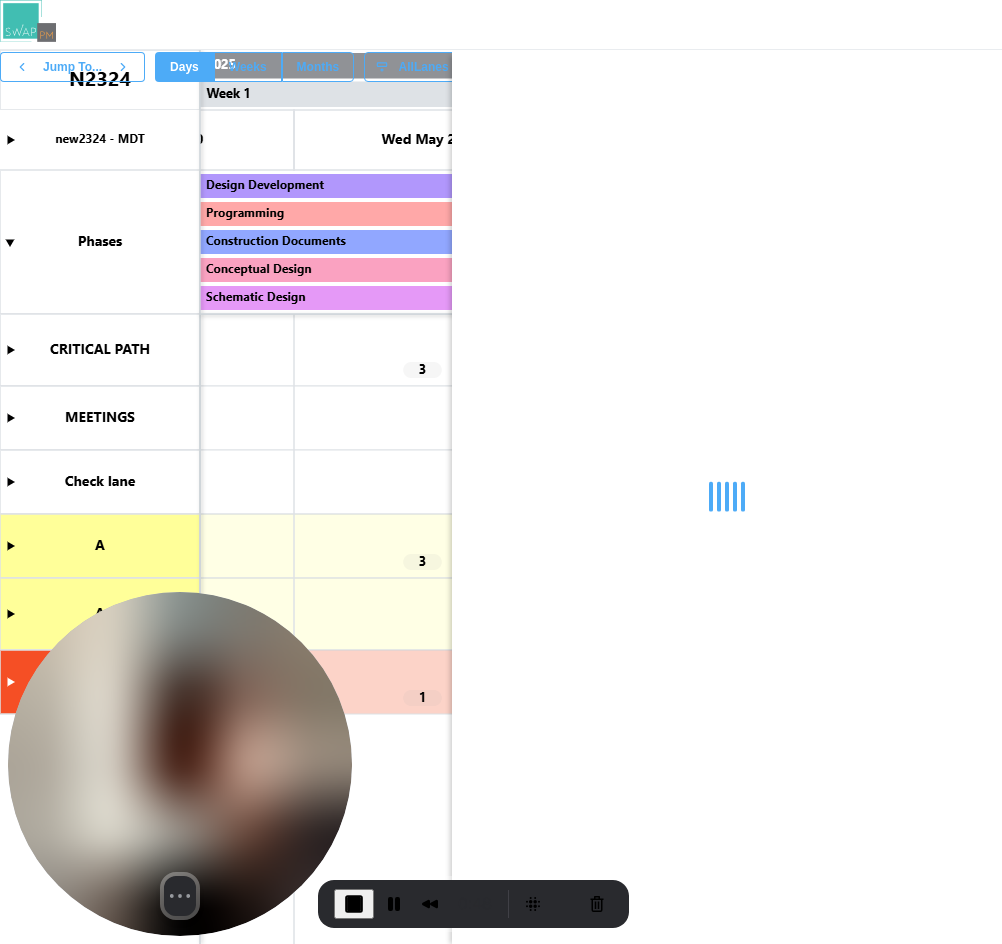 scroll, scrollTop: 0, scrollLeft: 0, axis: both 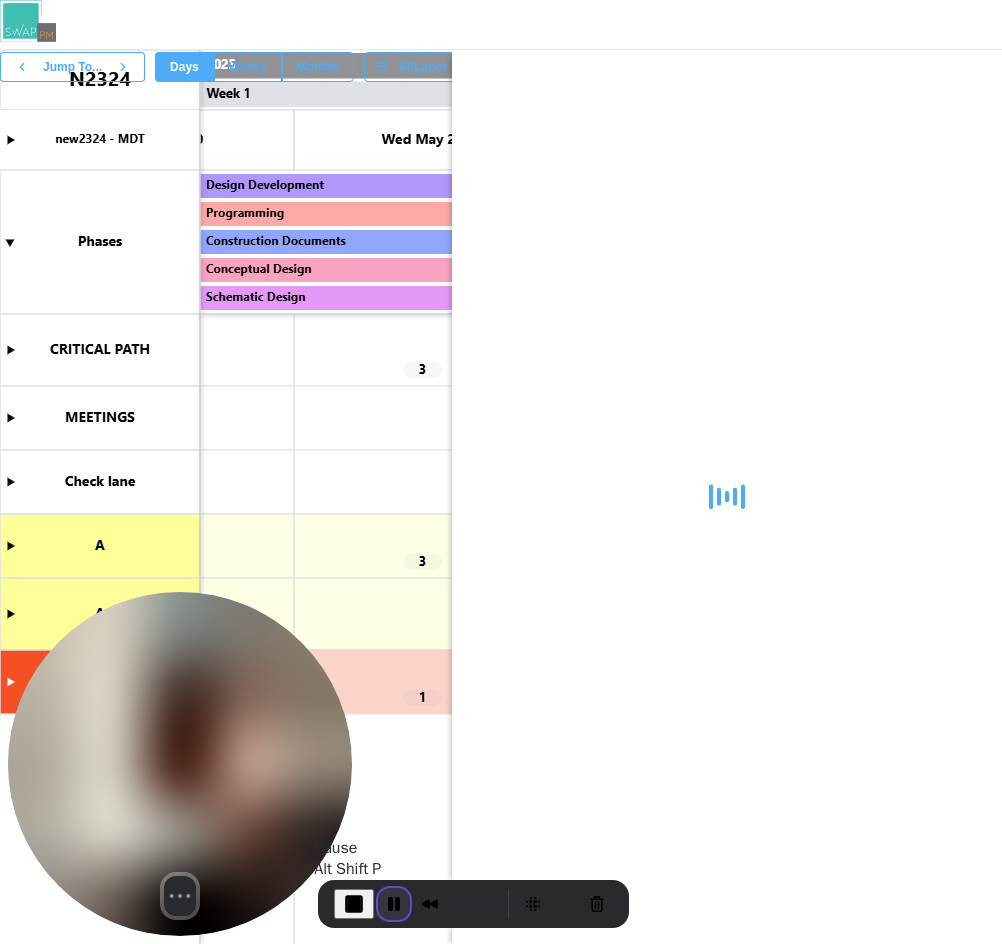 click at bounding box center (394, 904) 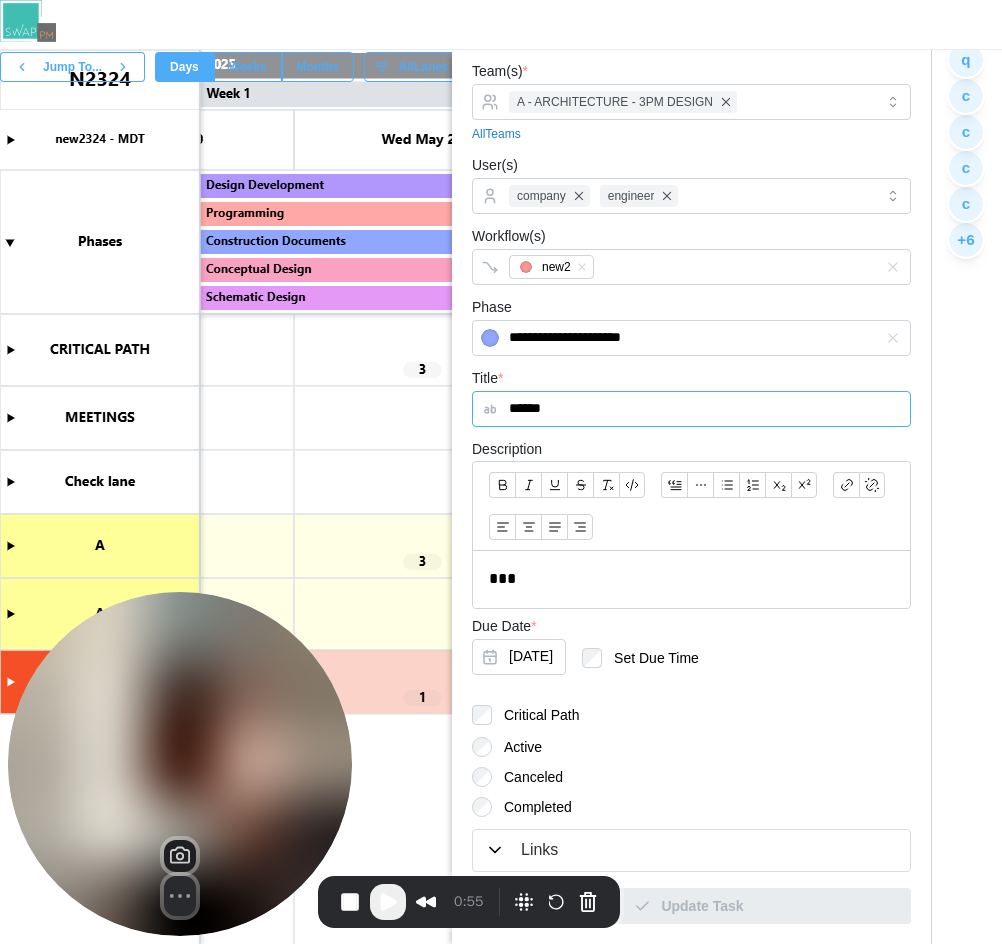 scroll, scrollTop: 0, scrollLeft: 0, axis: both 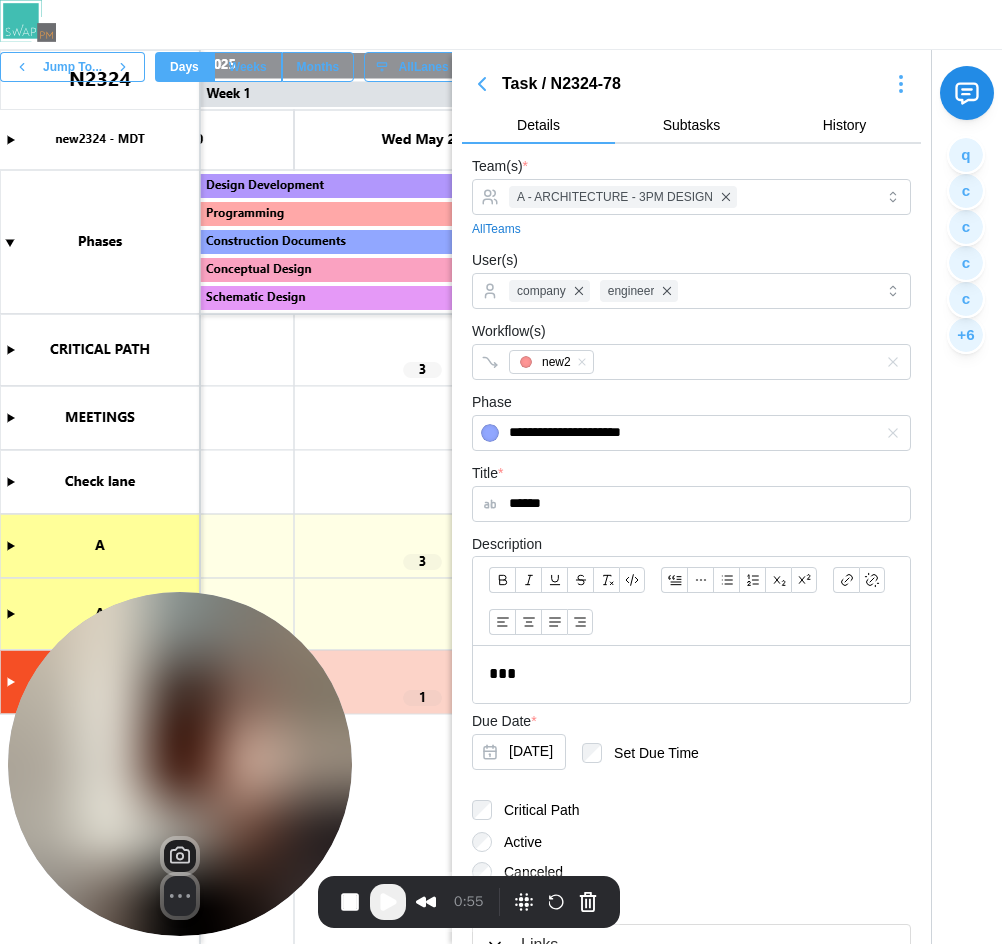 click 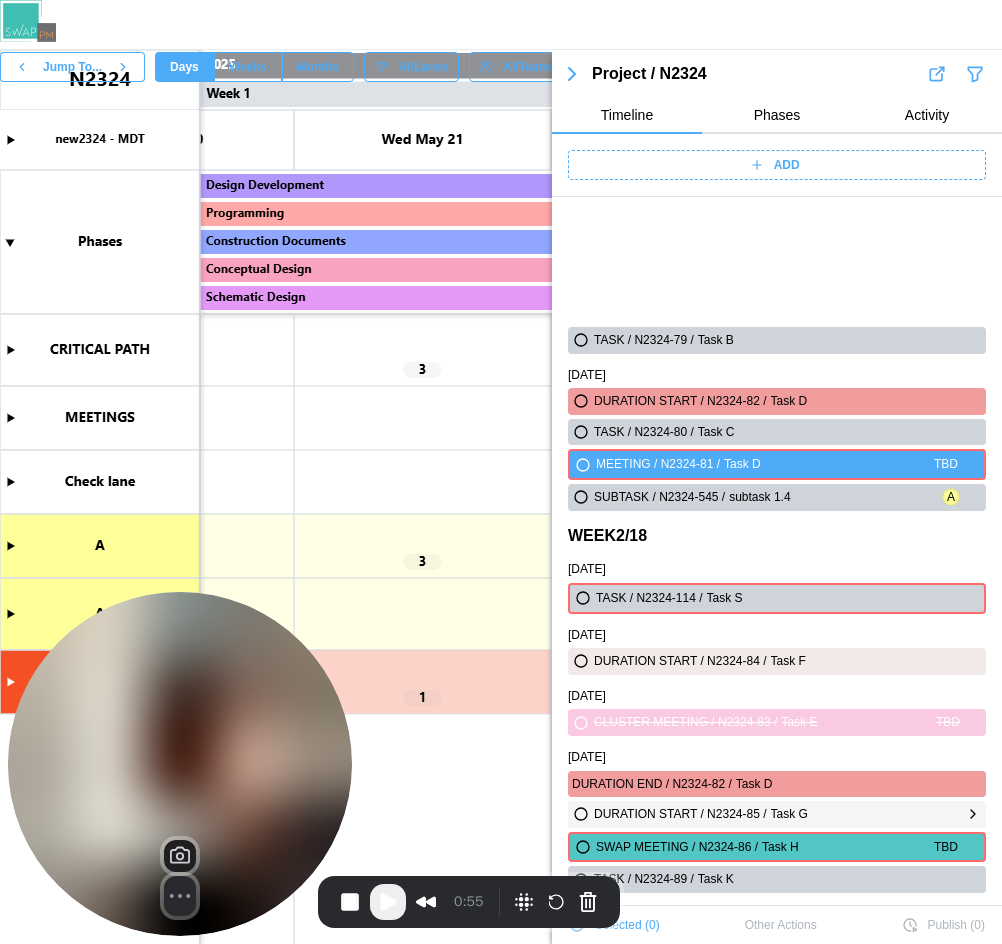 scroll, scrollTop: 857, scrollLeft: 0, axis: vertical 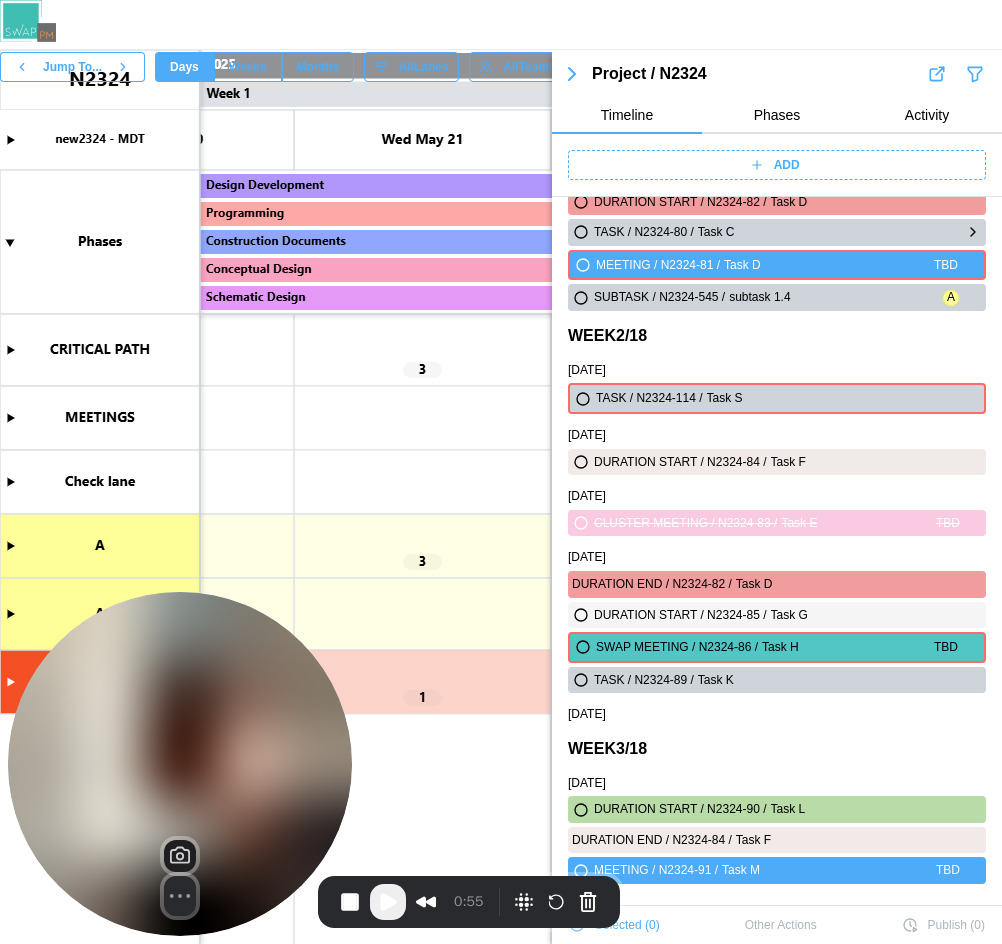 click 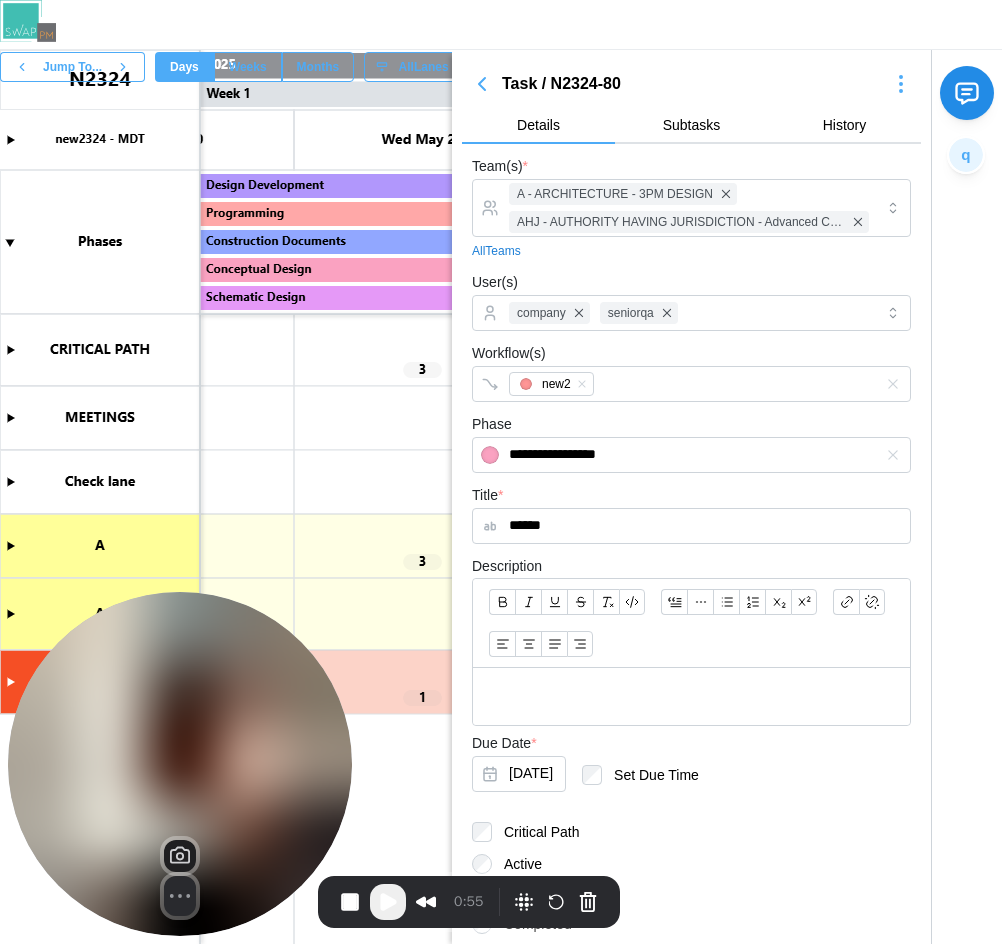 click at bounding box center [388, 902] 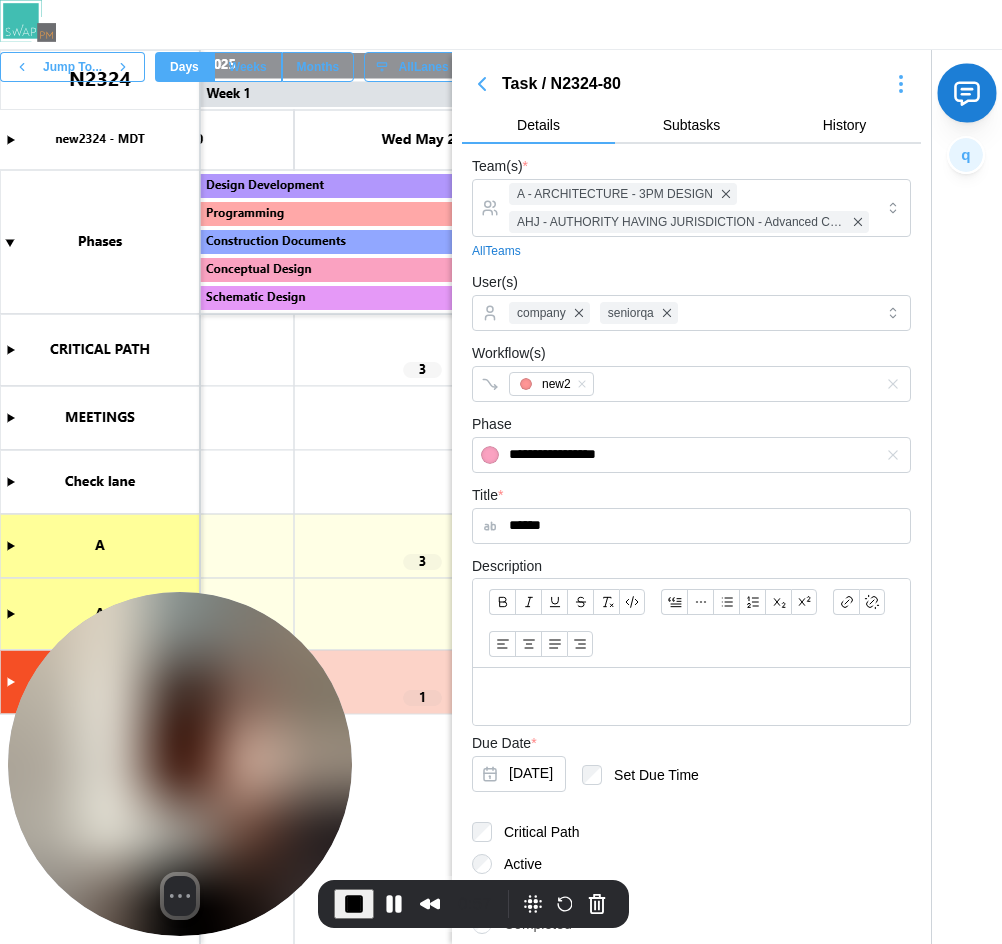 click 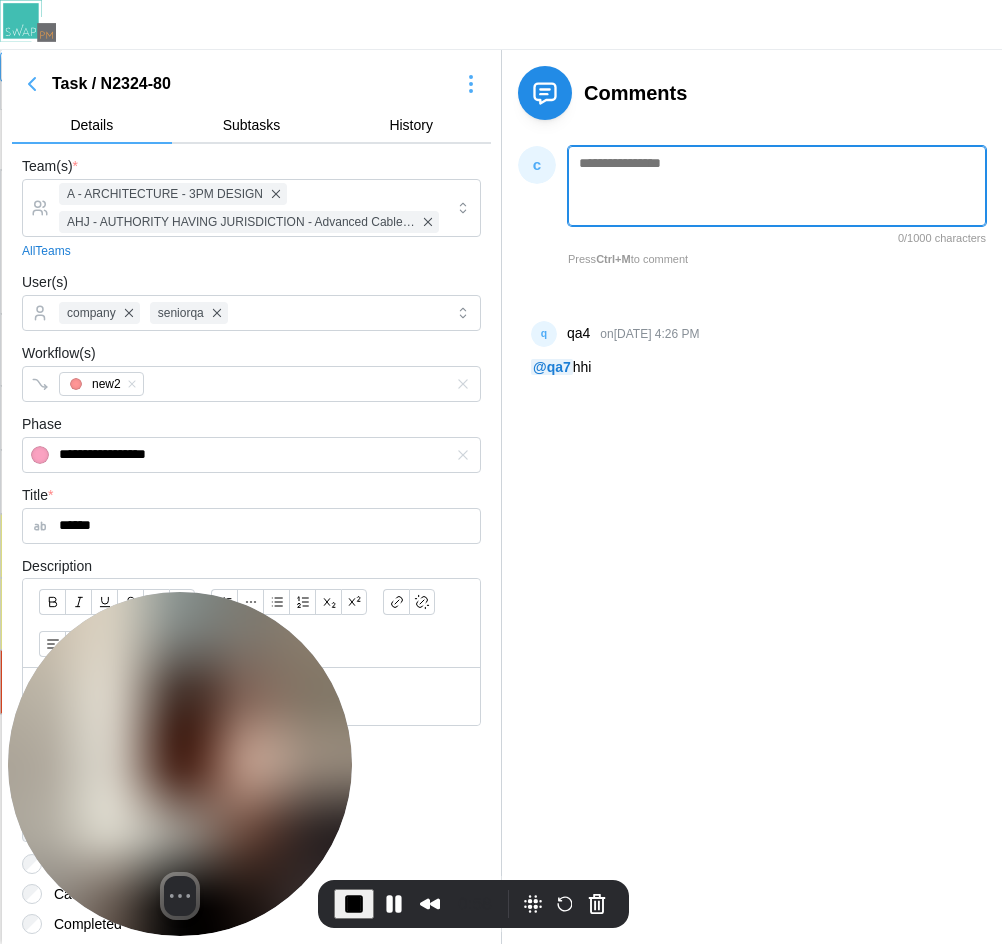 click at bounding box center (777, 186) 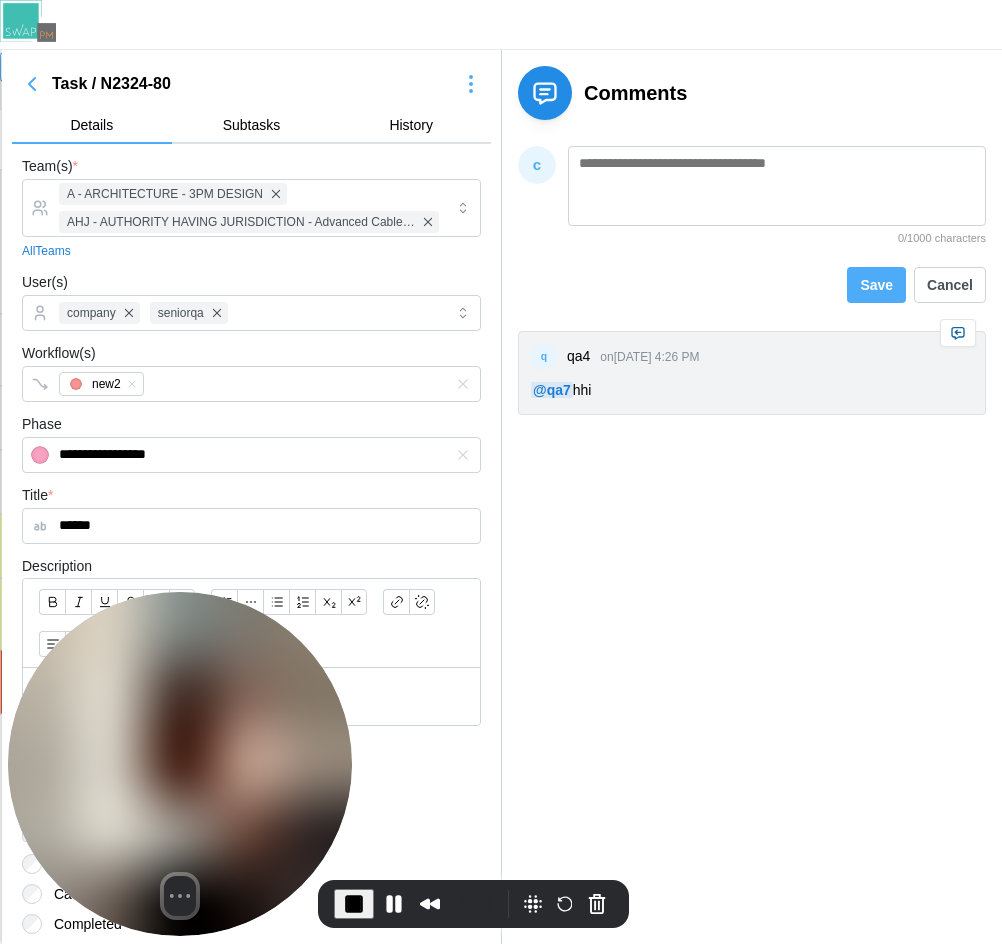 click on "**********" at bounding box center (502, 555) 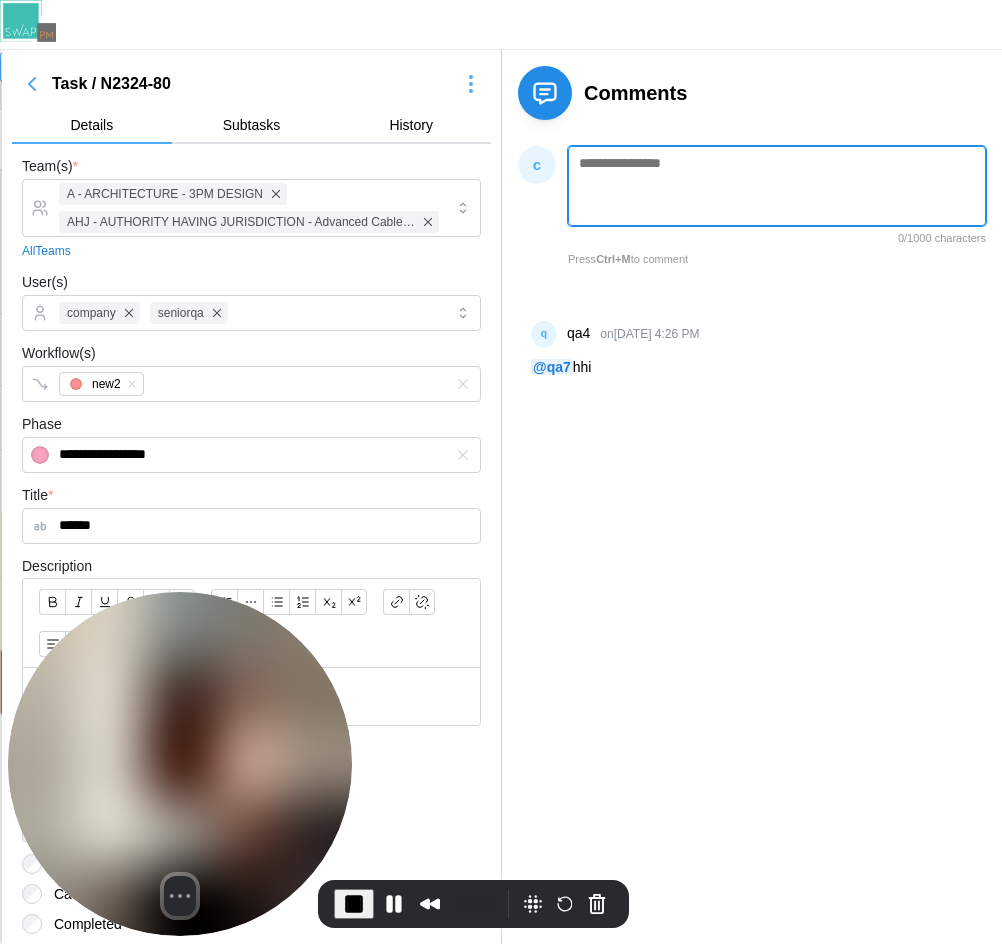 click at bounding box center [777, 186] 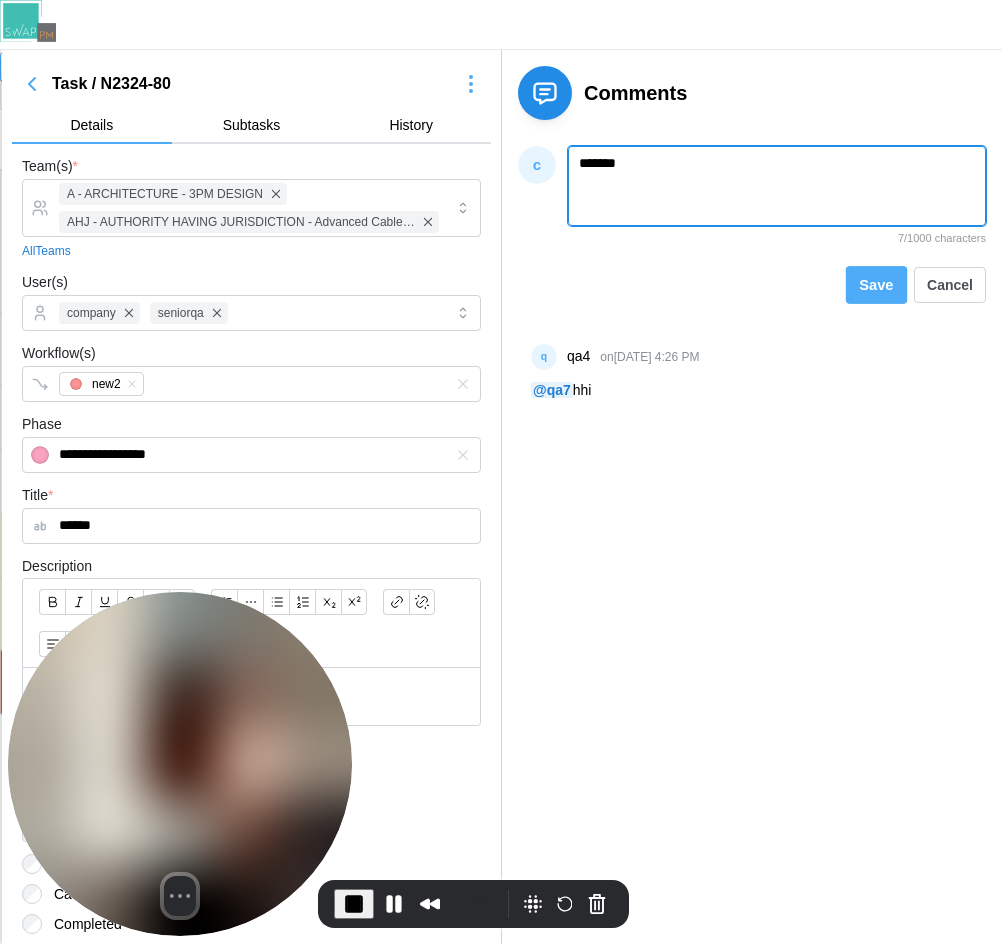 type on "******" 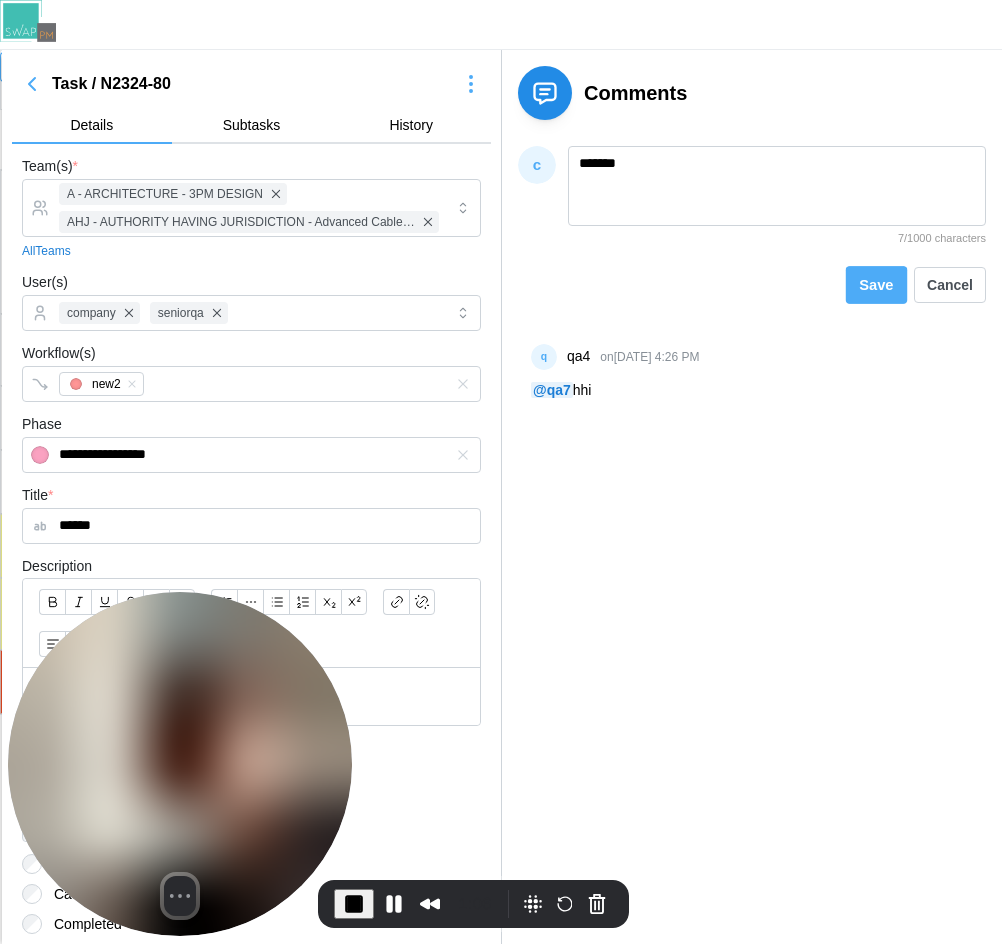 click on "Save" at bounding box center (877, 284) 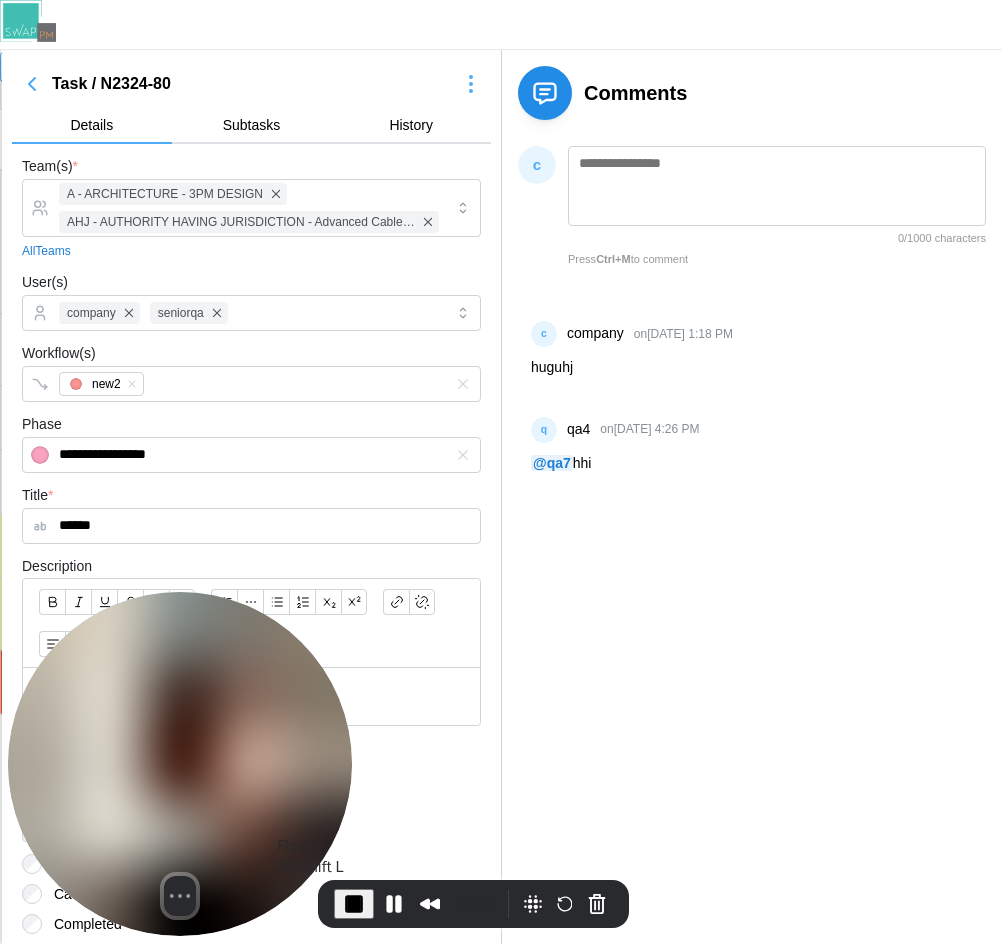 click at bounding box center [354, 904] 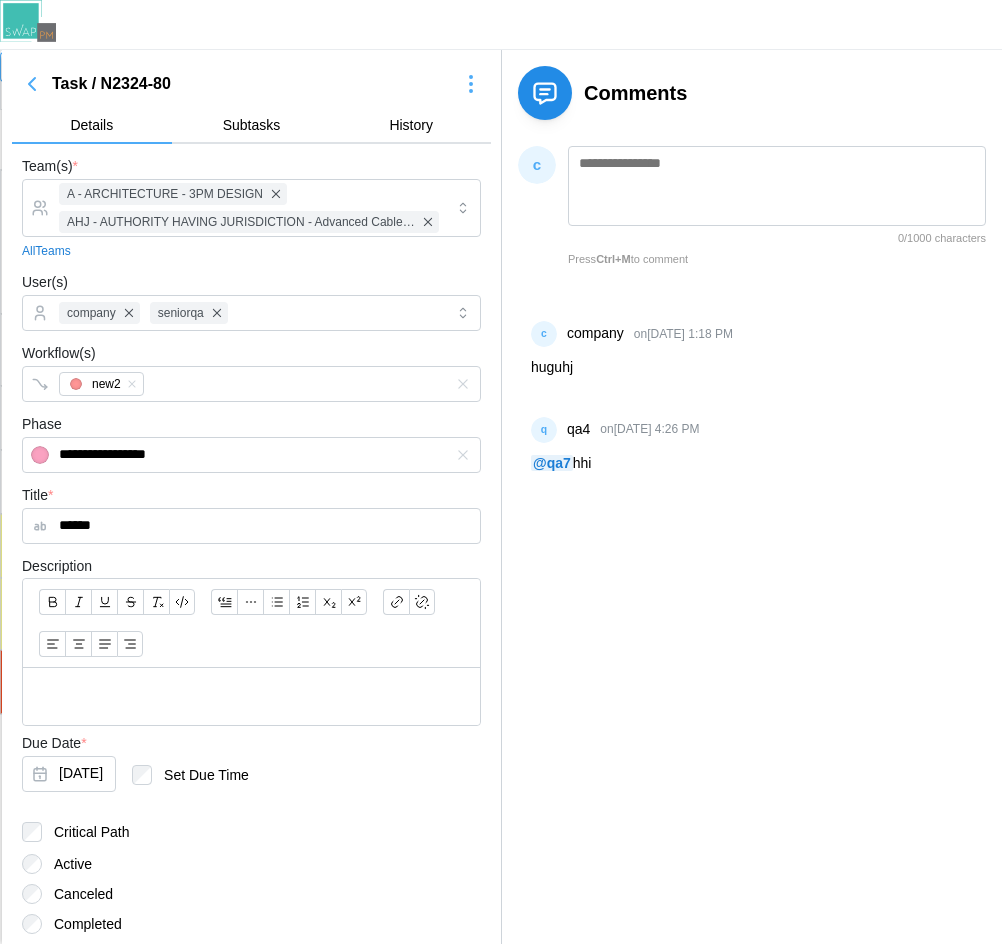 click 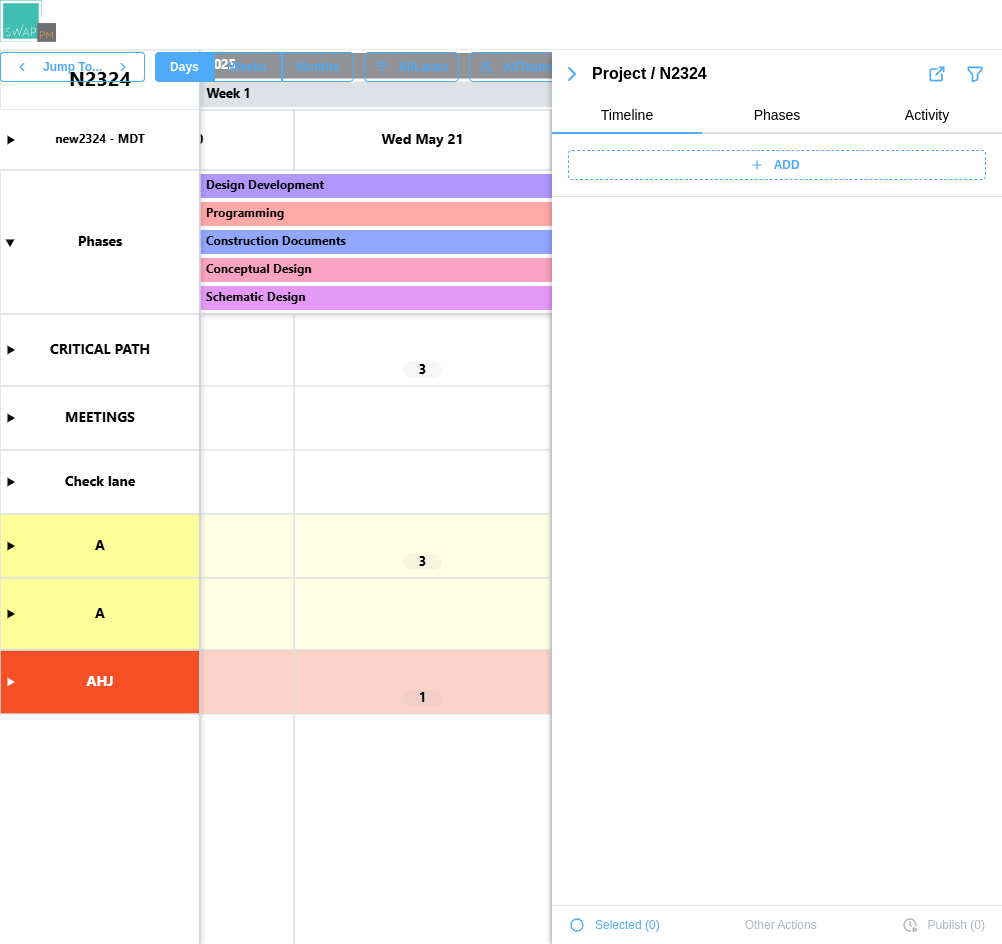 scroll, scrollTop: 1660, scrollLeft: 0, axis: vertical 